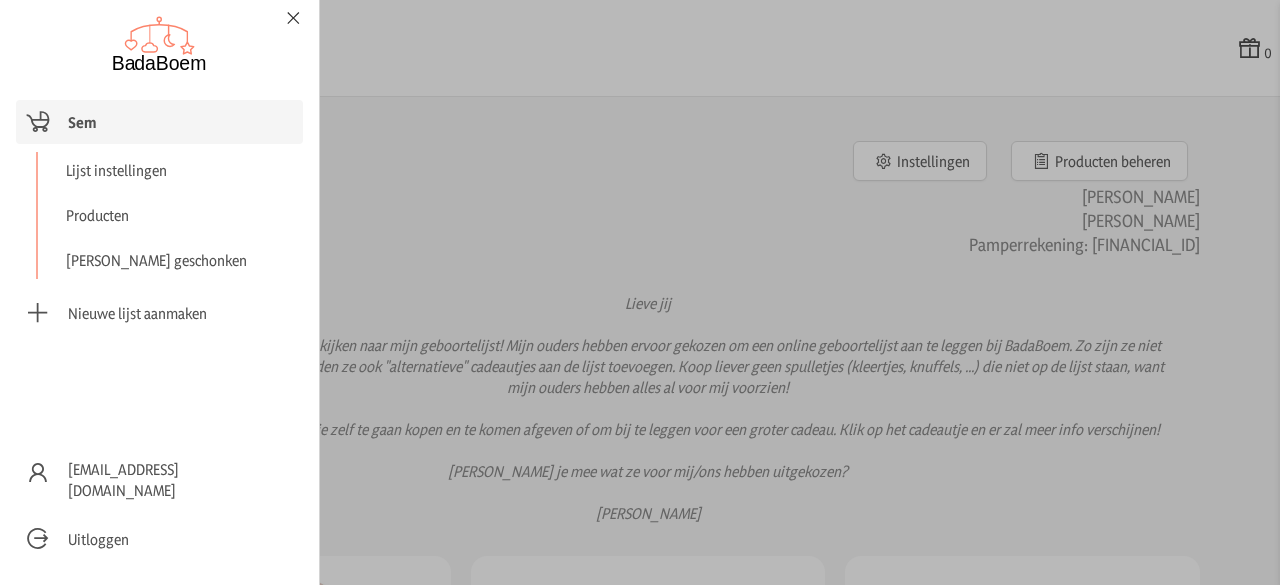 scroll, scrollTop: 0, scrollLeft: 0, axis: both 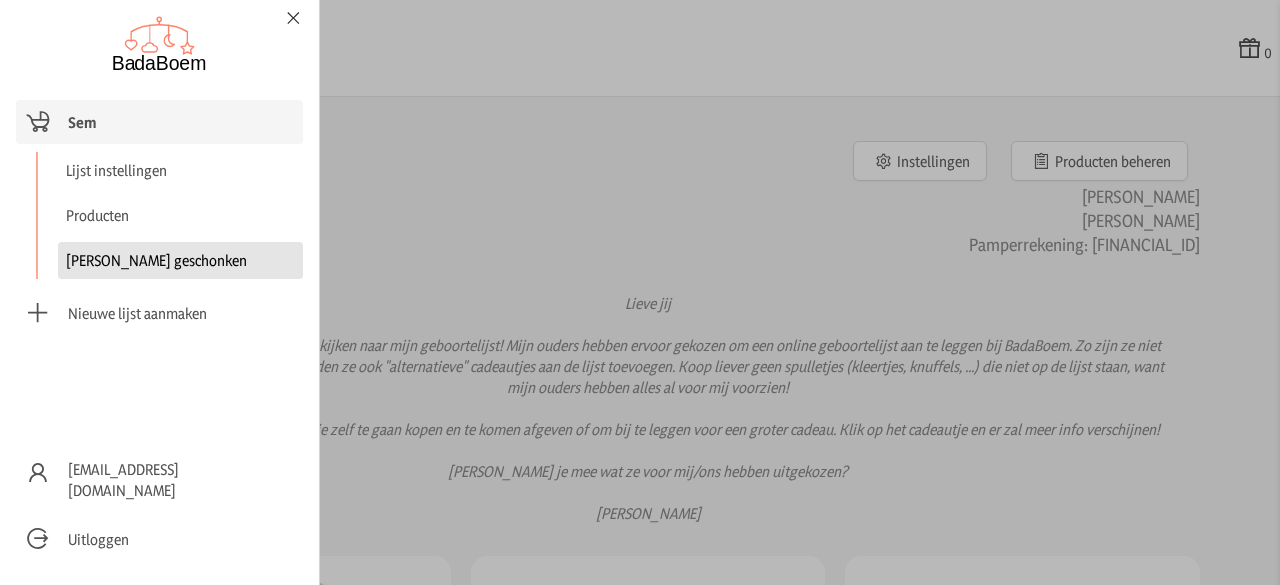 click on "[PERSON_NAME] geschonken" at bounding box center [180, 260] 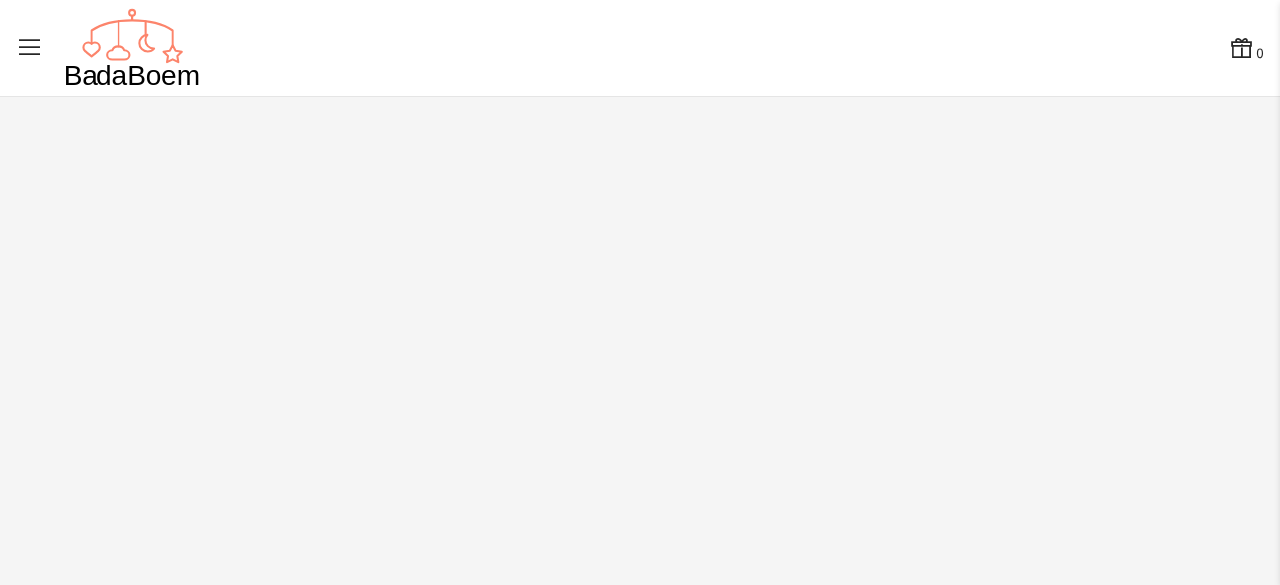 scroll, scrollTop: 0, scrollLeft: 0, axis: both 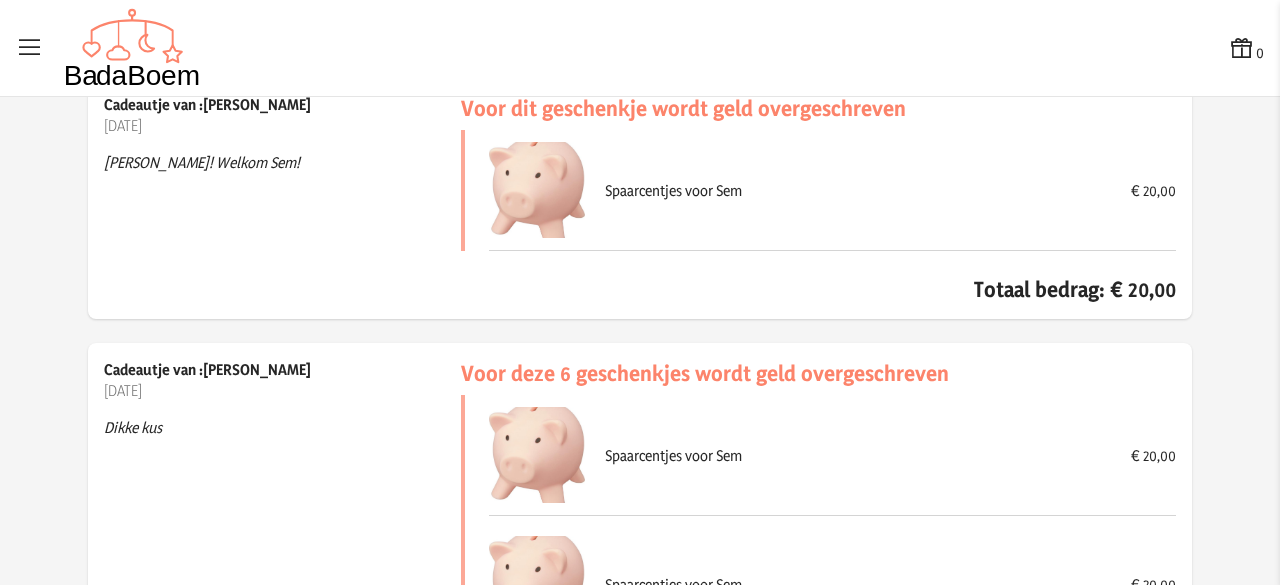 click on "[PERSON_NAME] geschonken" at bounding box center [-140, 260] 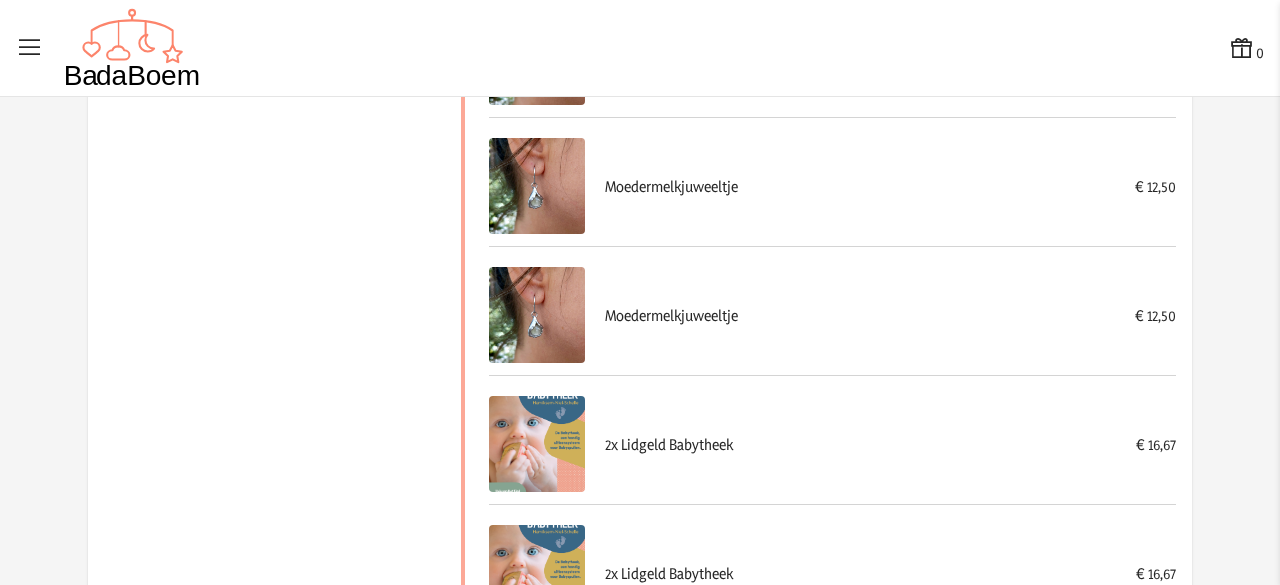 scroll, scrollTop: 0, scrollLeft: 0, axis: both 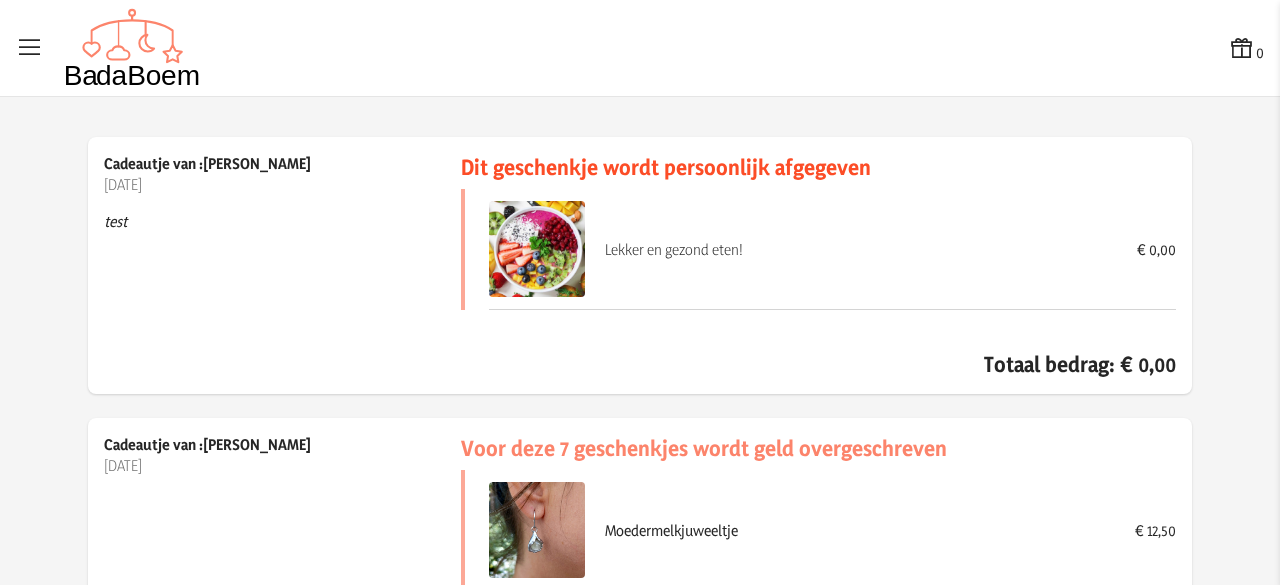 click at bounding box center (30, 48) 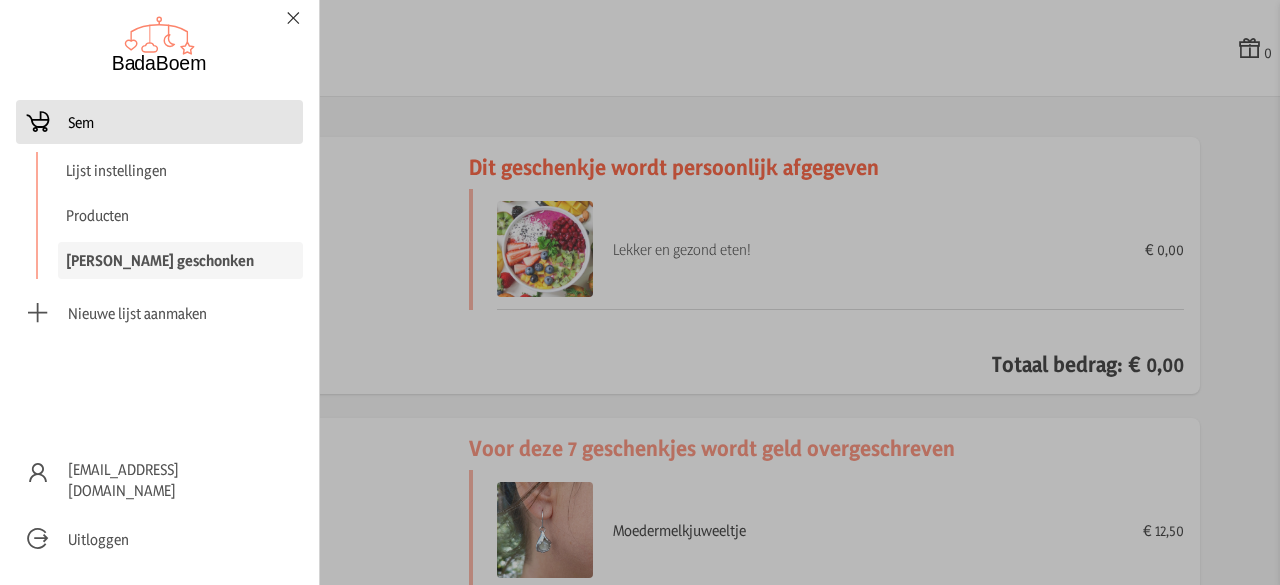 click on "Sem" at bounding box center [81, 122] 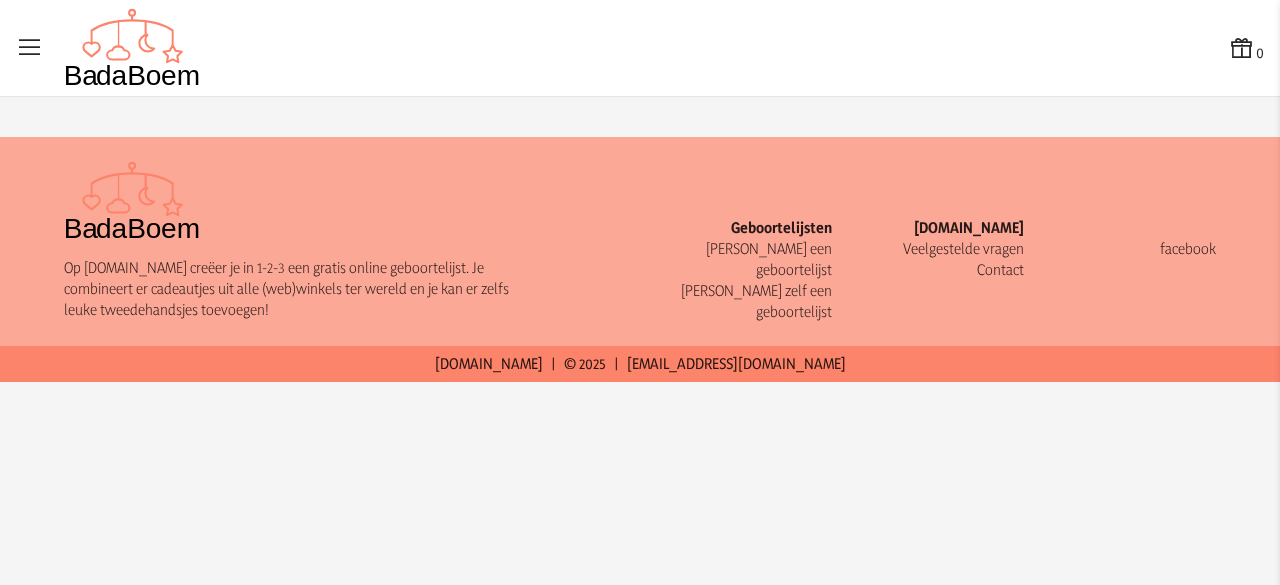scroll, scrollTop: 0, scrollLeft: 0, axis: both 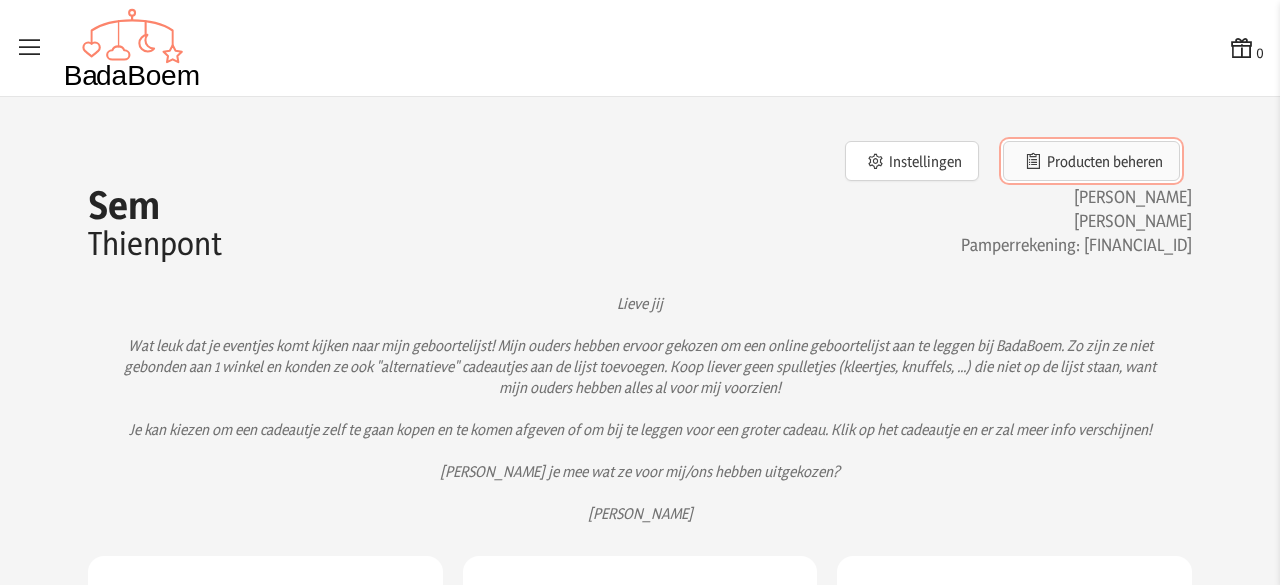 click on "Producten beheren" 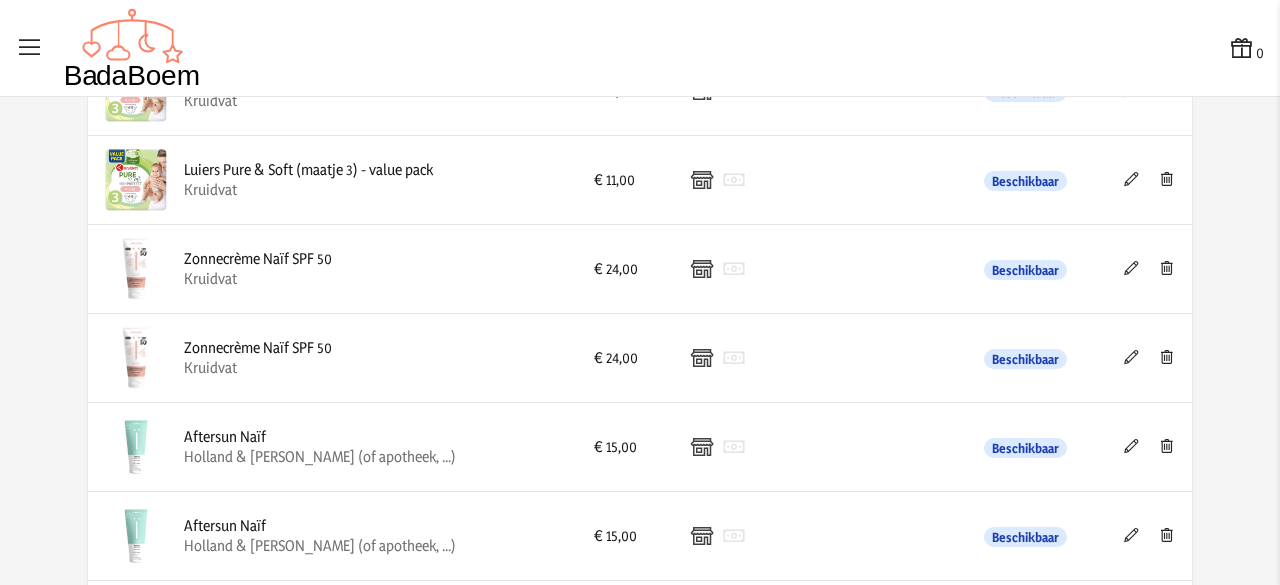 scroll, scrollTop: 2143, scrollLeft: 0, axis: vertical 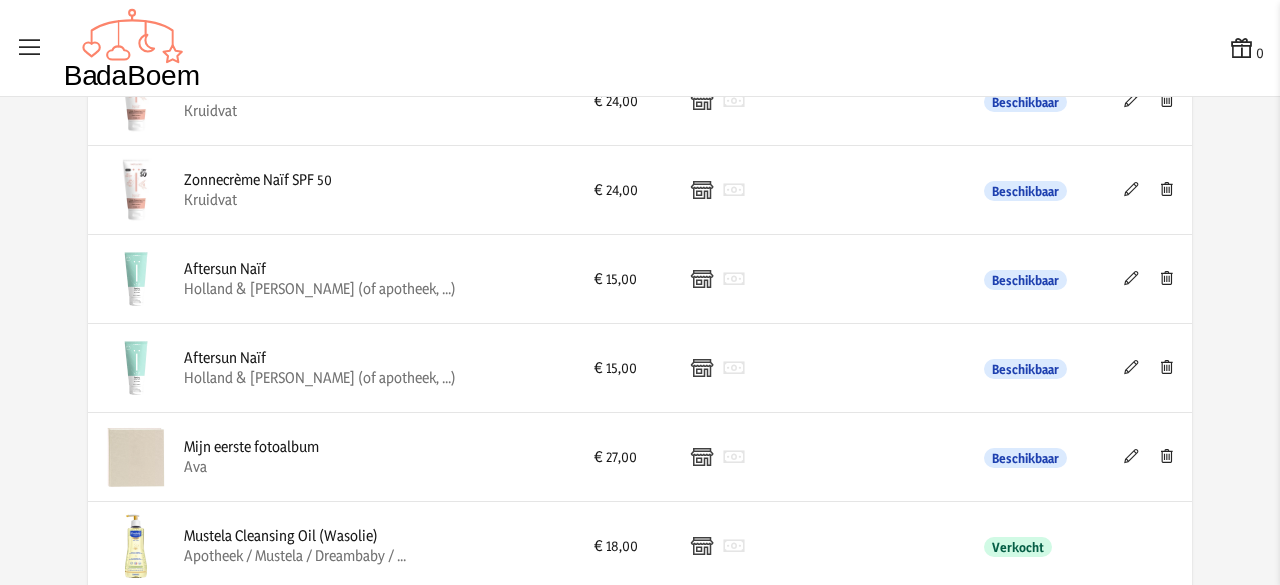 click at bounding box center [1166, 278] 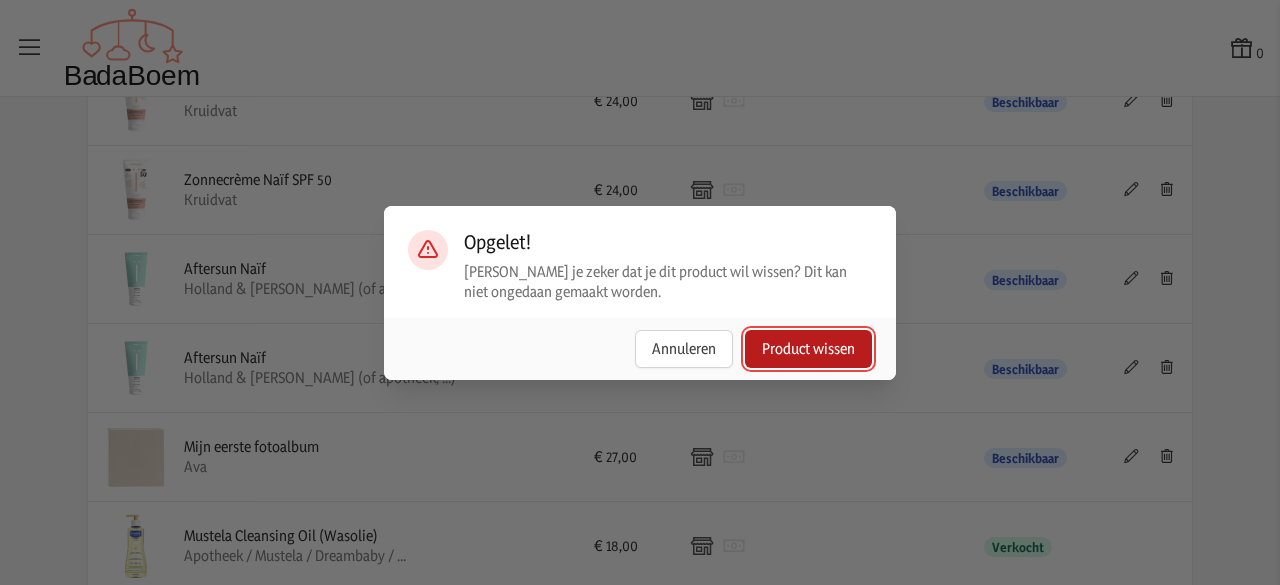 click on "Product wissen" 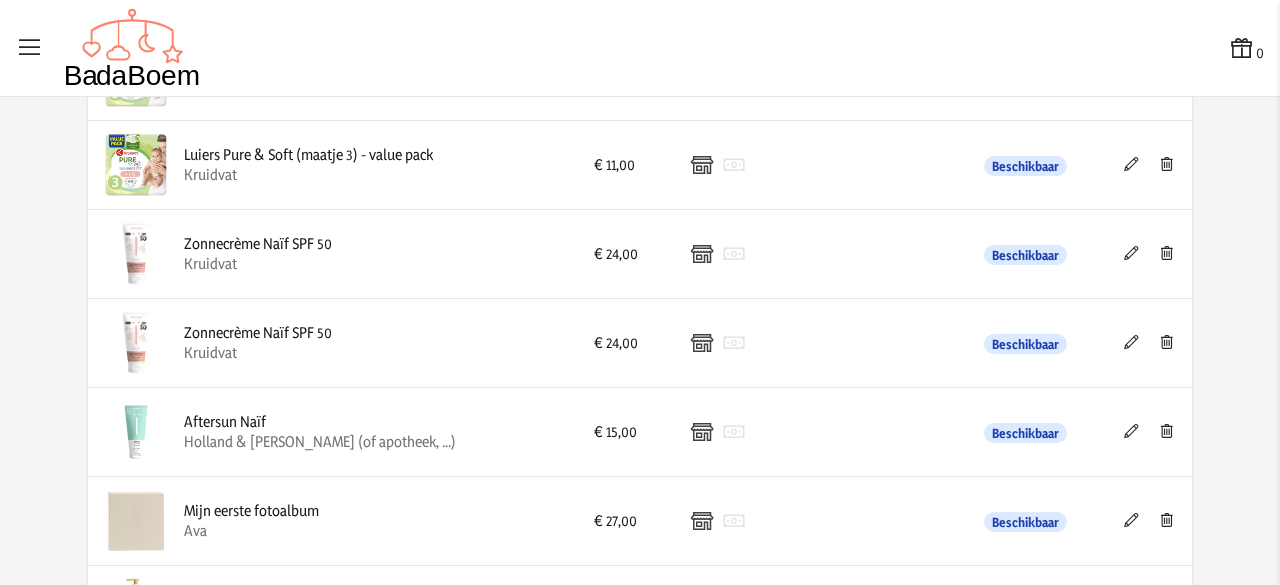 scroll, scrollTop: 1991, scrollLeft: 0, axis: vertical 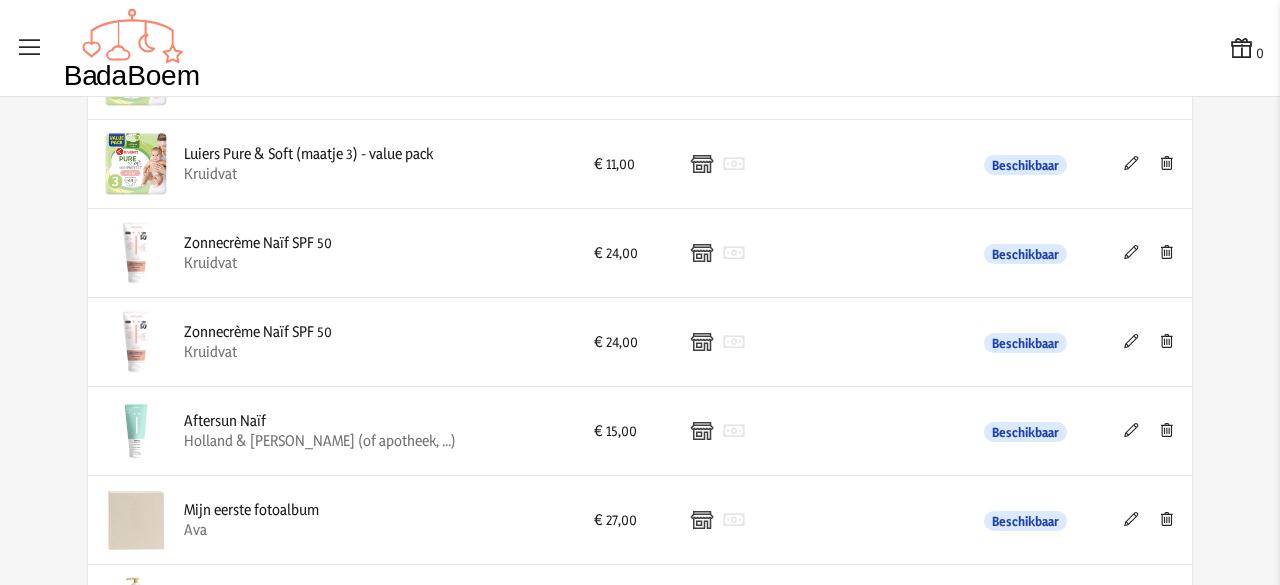click at bounding box center (1166, 430) 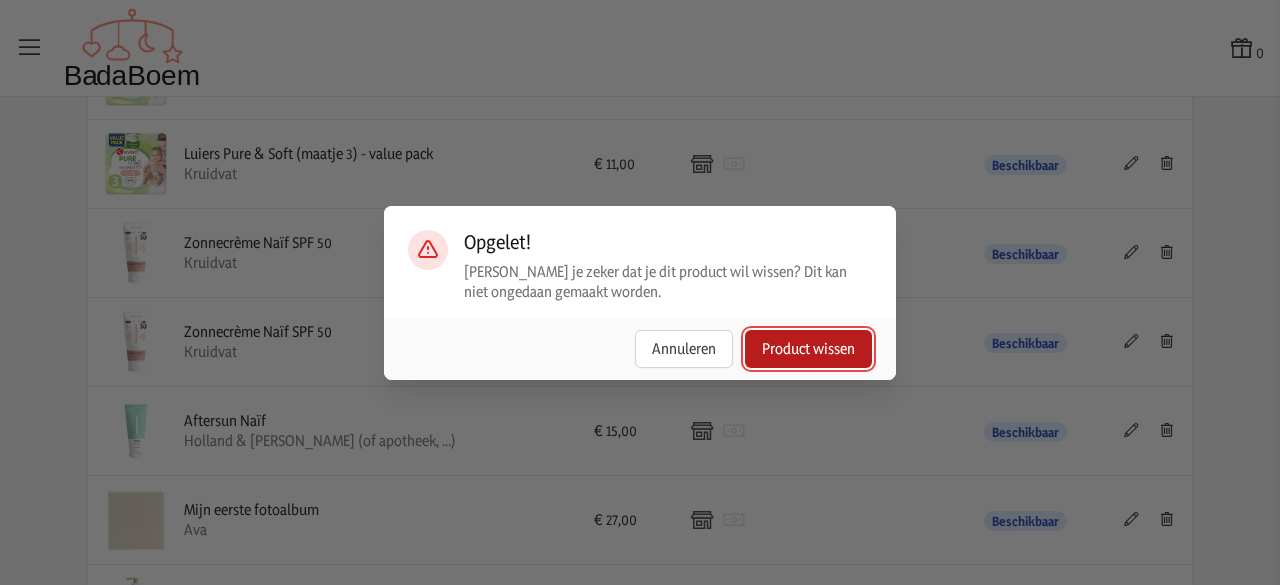 click on "Product wissen" 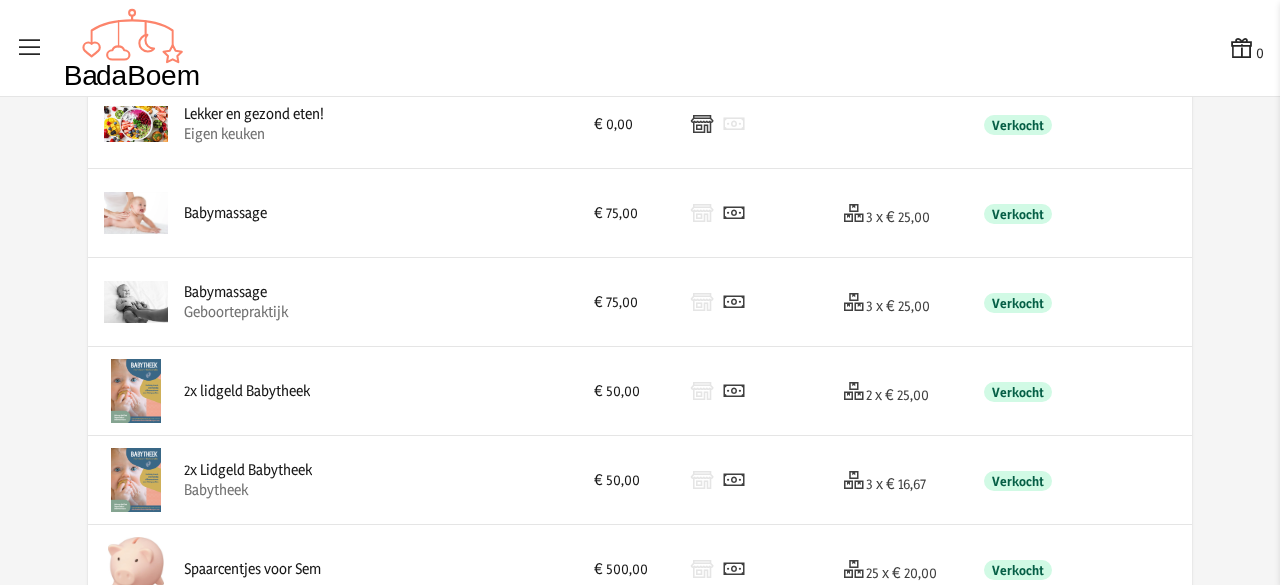 scroll, scrollTop: 0, scrollLeft: 0, axis: both 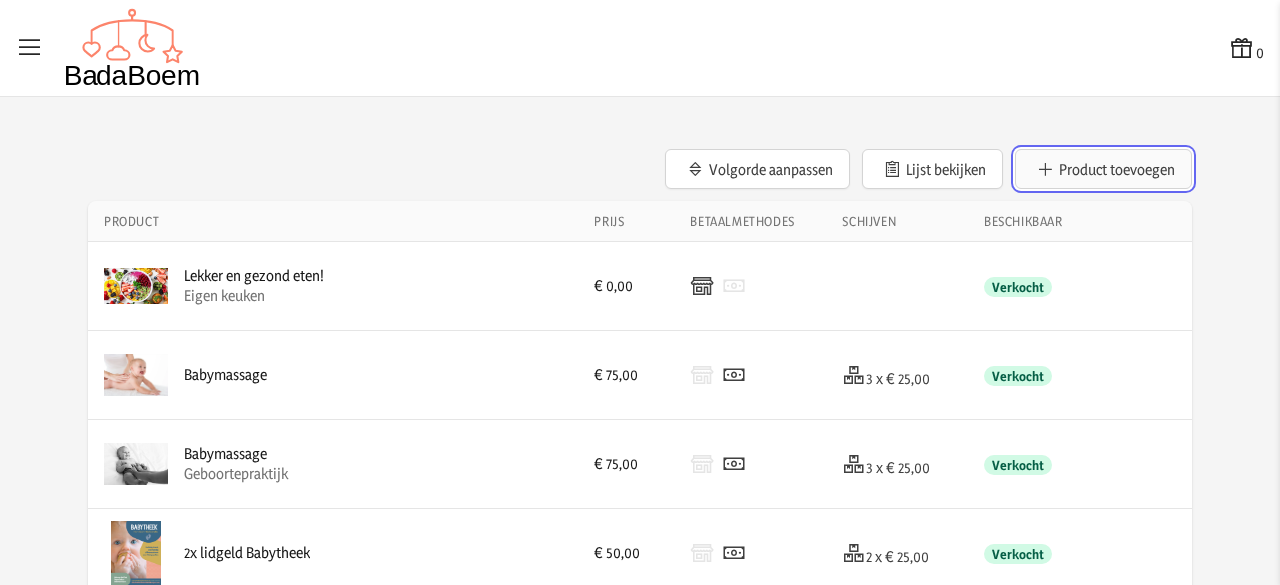 click on "Product toevoegen" 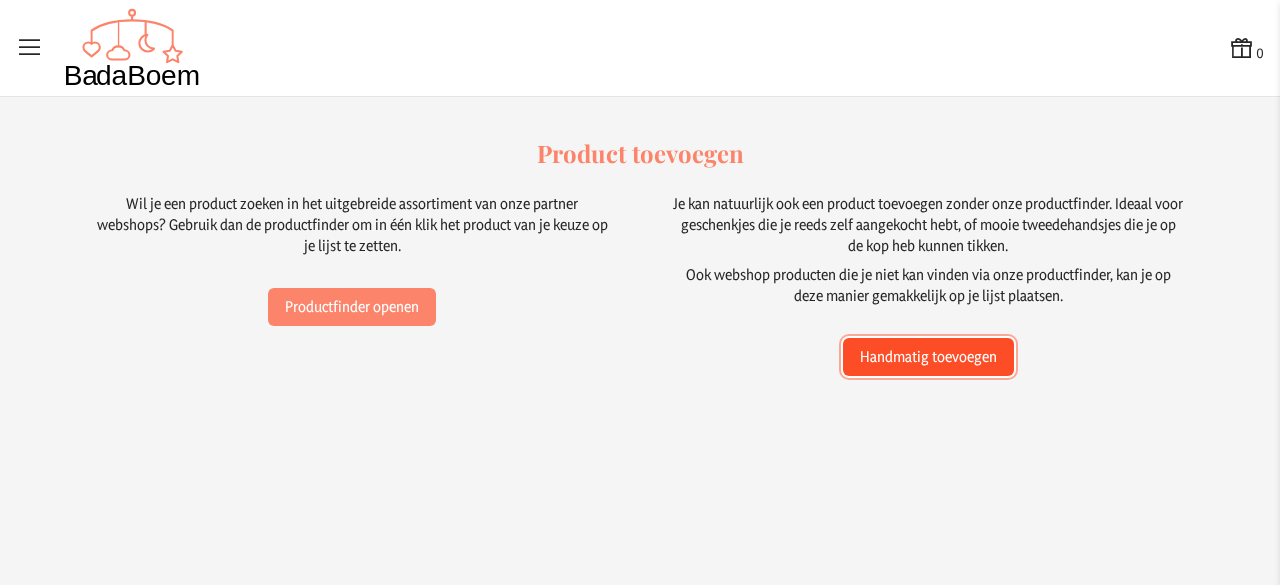 click on "Handmatig toevoegen" 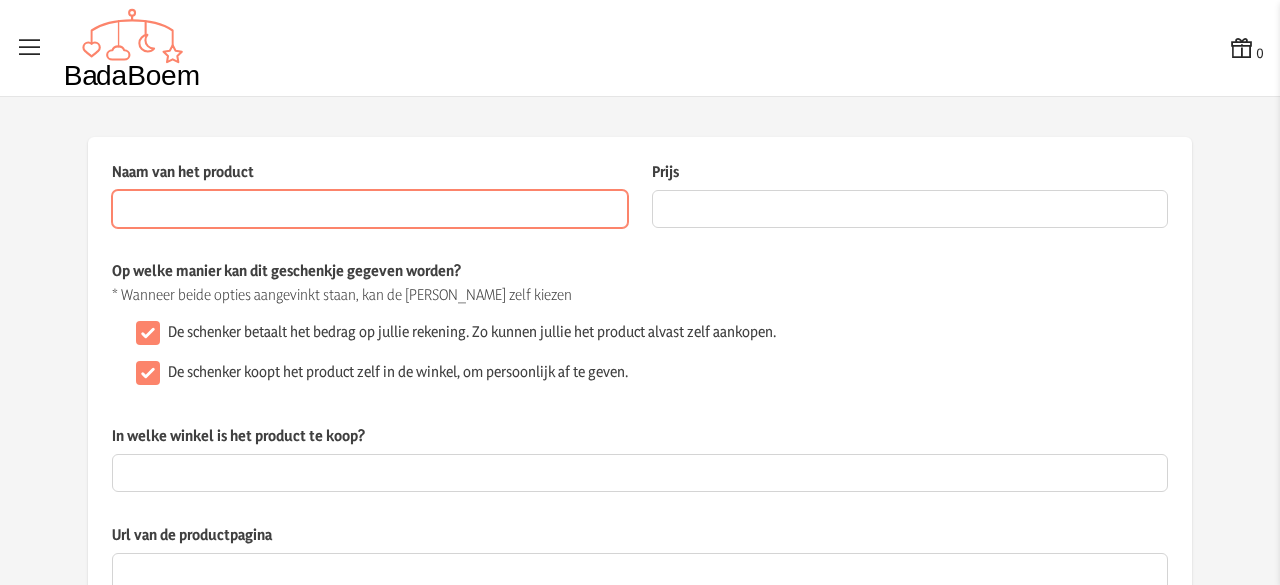 click on "Naam van het product" at bounding box center [370, 209] 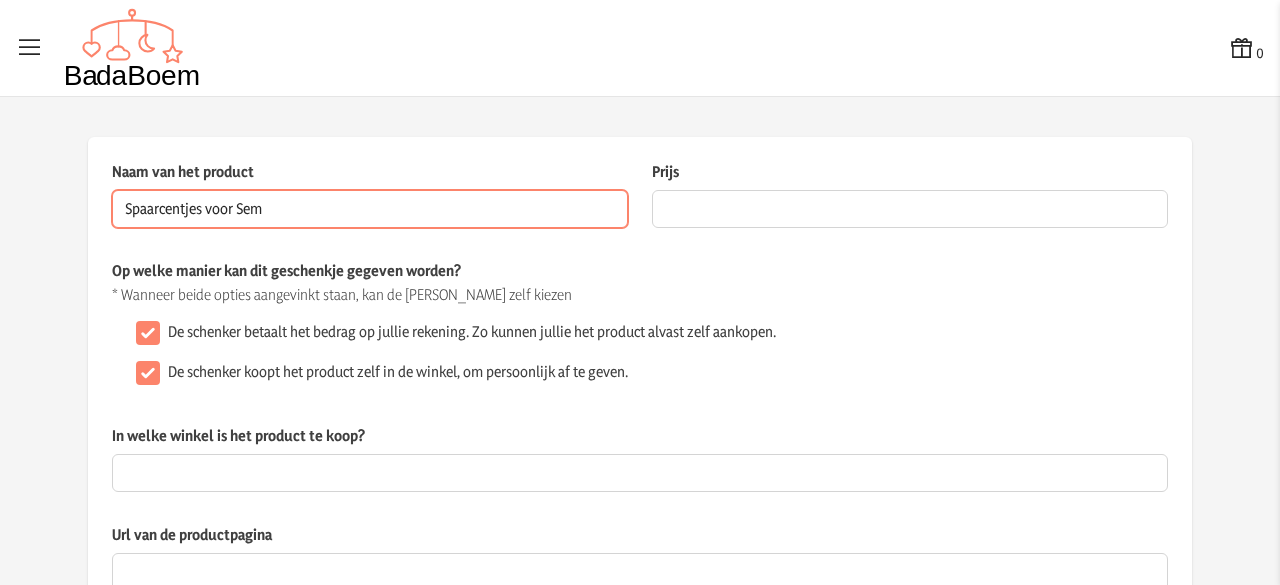 type on "Spaarcentjes voor Sem" 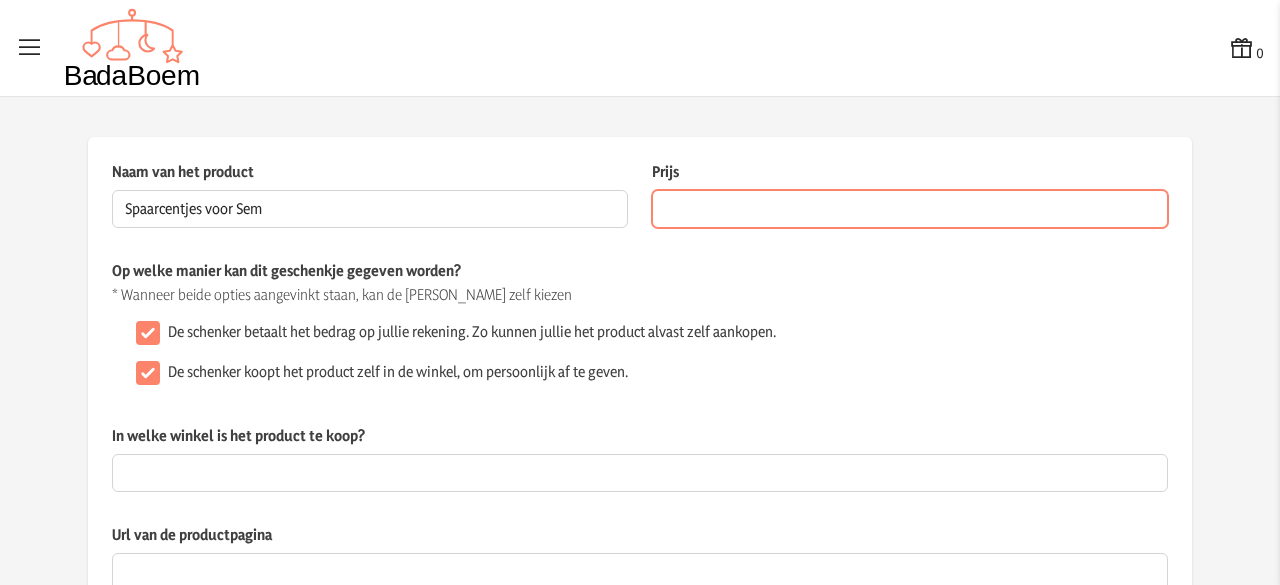 click on "Prijs" at bounding box center (910, 209) 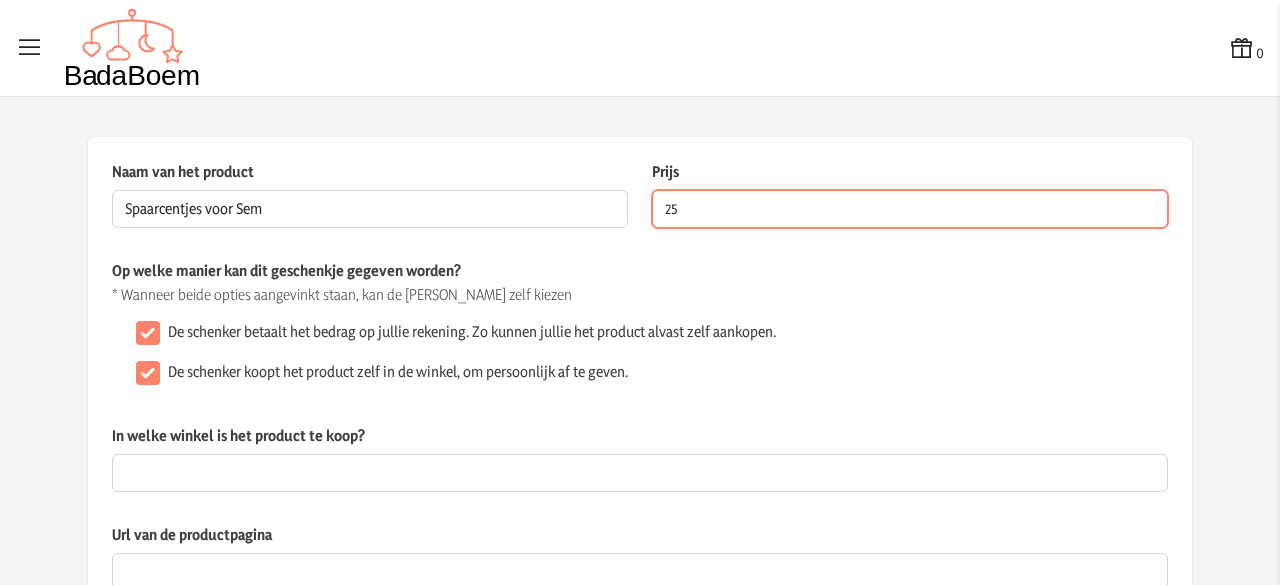 type on "2" 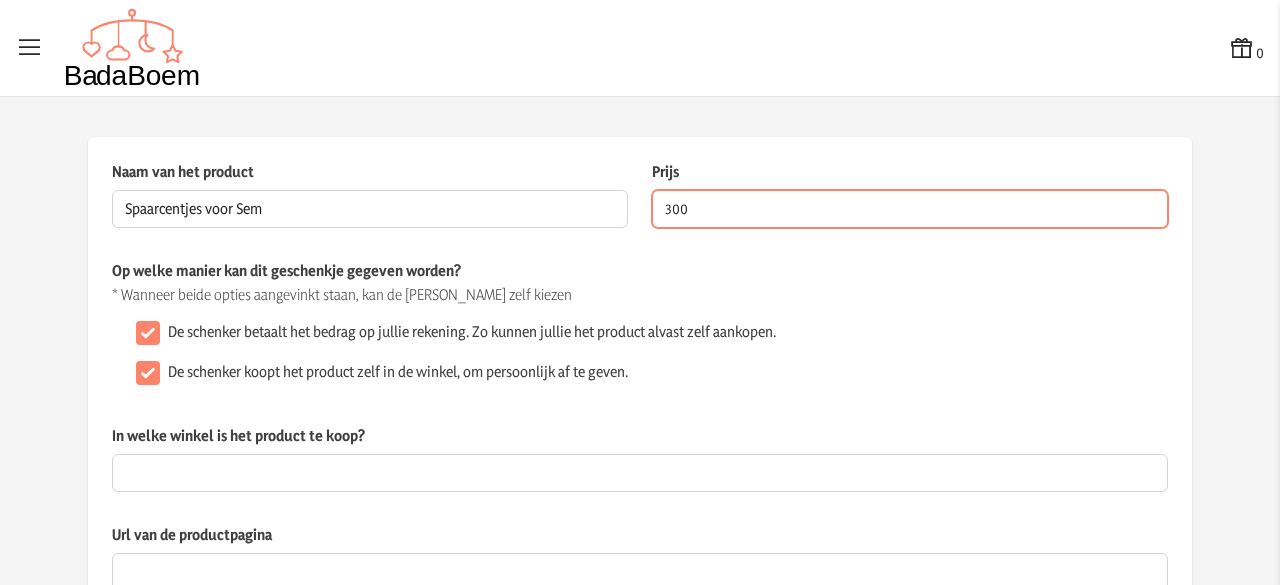 type on "300" 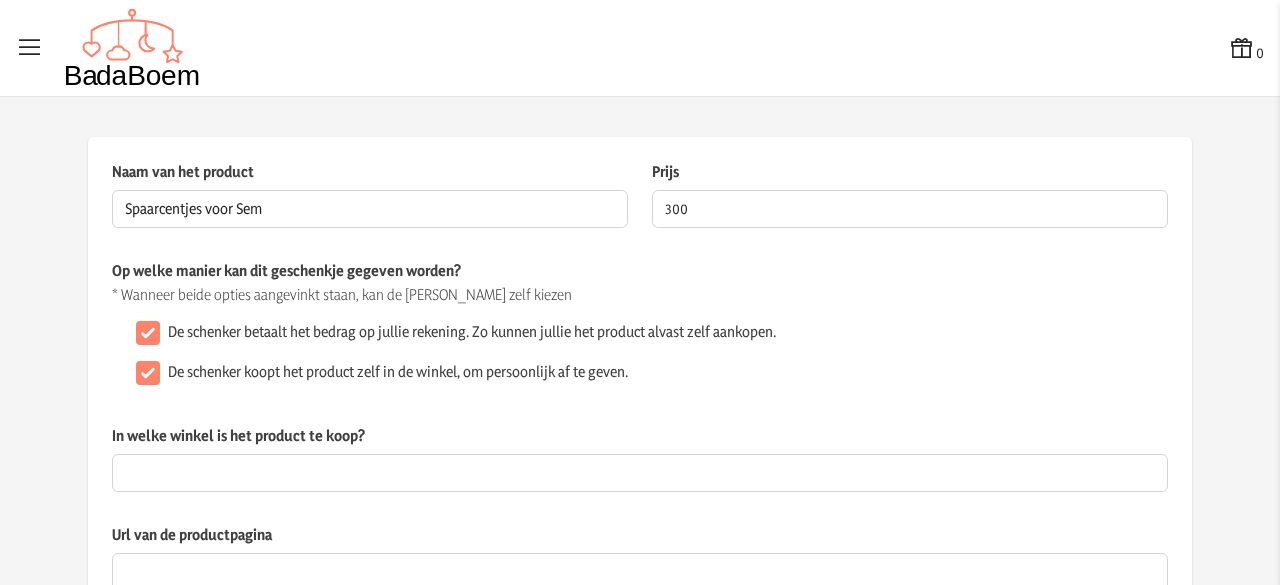 click on "In welke winkel is het product te koop?" 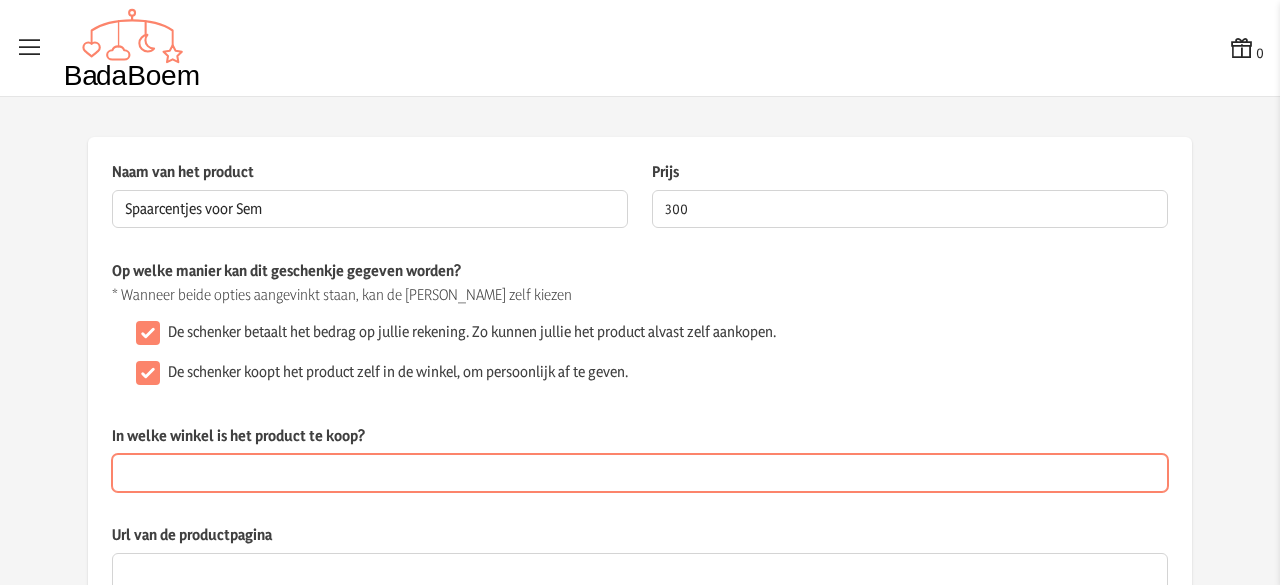 click on "In welke winkel is het product te koop?" at bounding box center (640, 473) 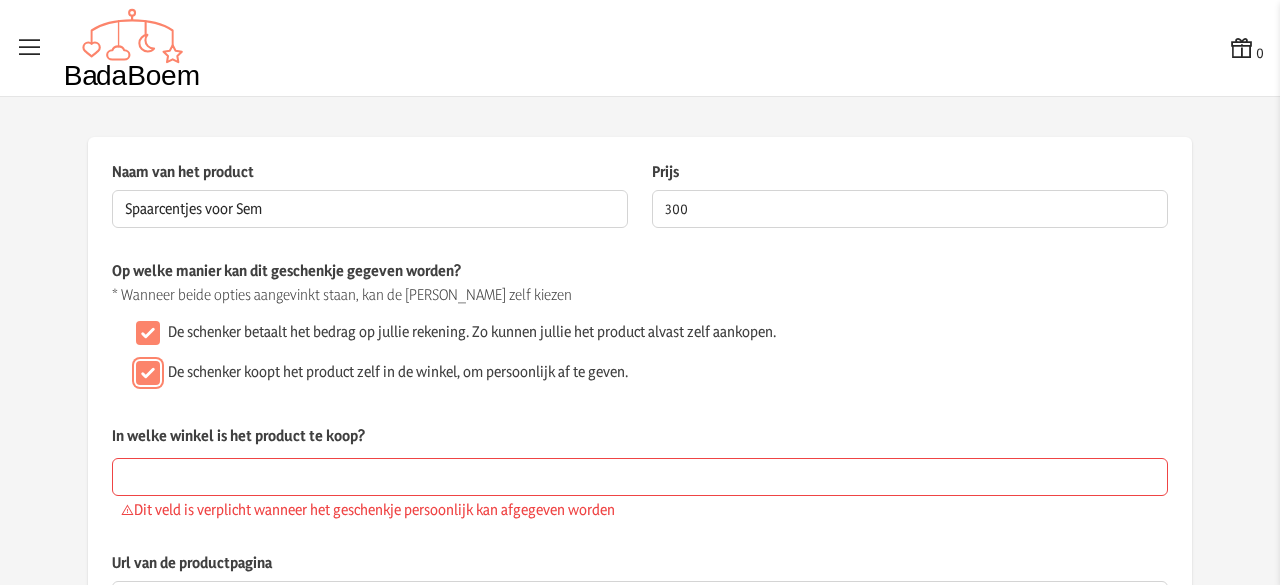 click on "De schenker koopt het product zelf in de winkel, om persoonlijk af te geven." at bounding box center (148, 373) 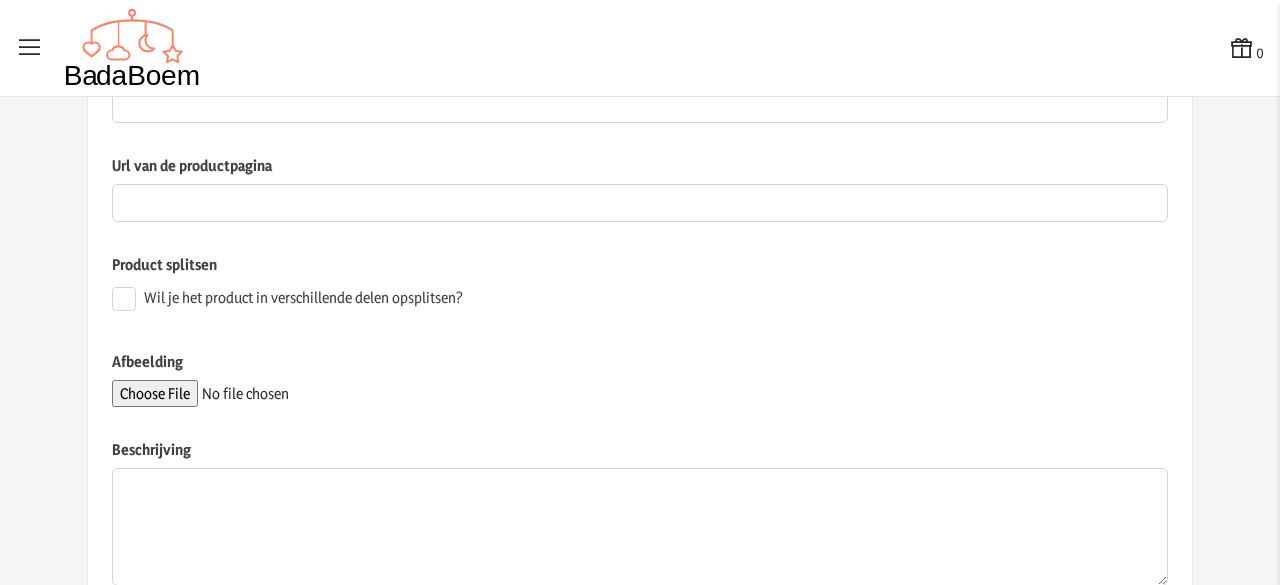 scroll, scrollTop: 370, scrollLeft: 0, axis: vertical 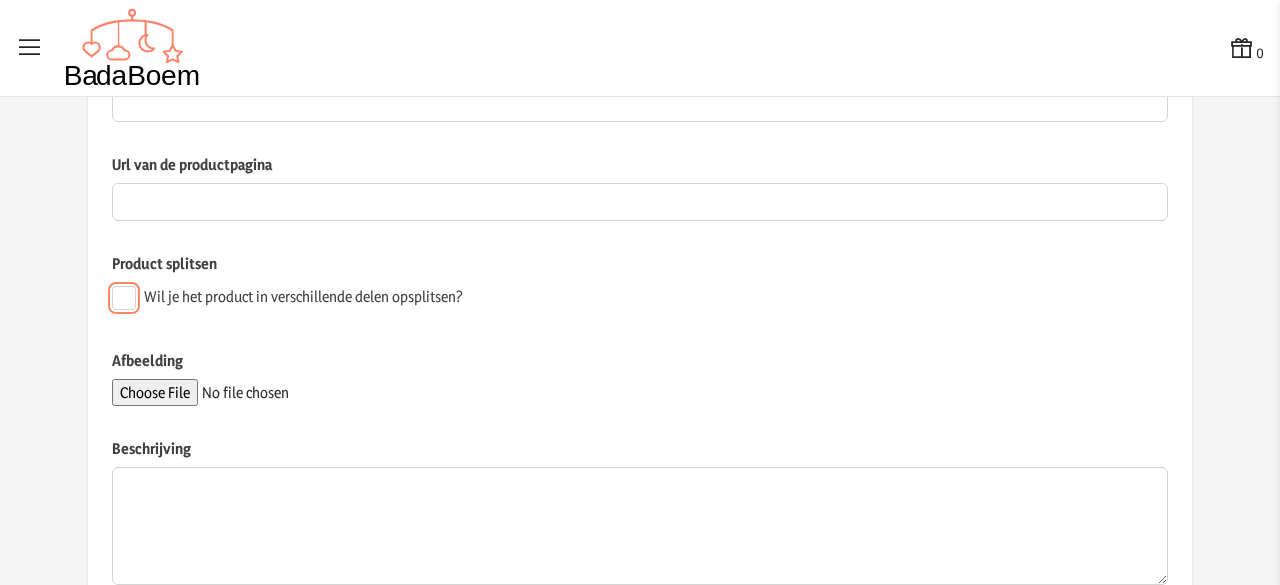 click on "Wil je het product in verschillende delen opsplitsen?" at bounding box center [124, 298] 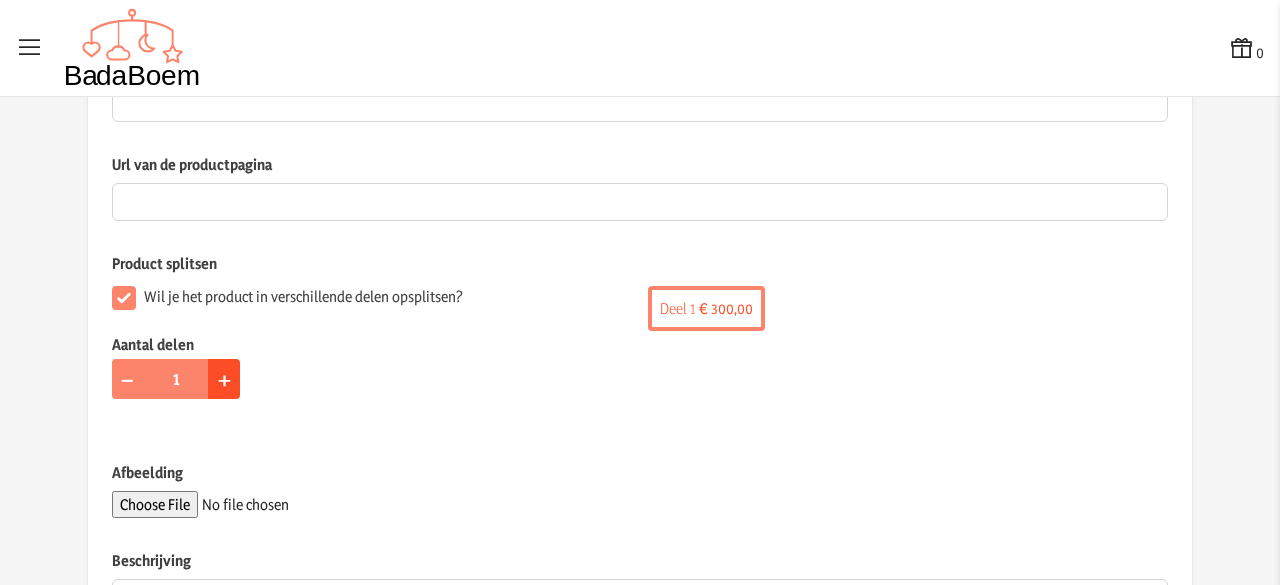 click on "+" 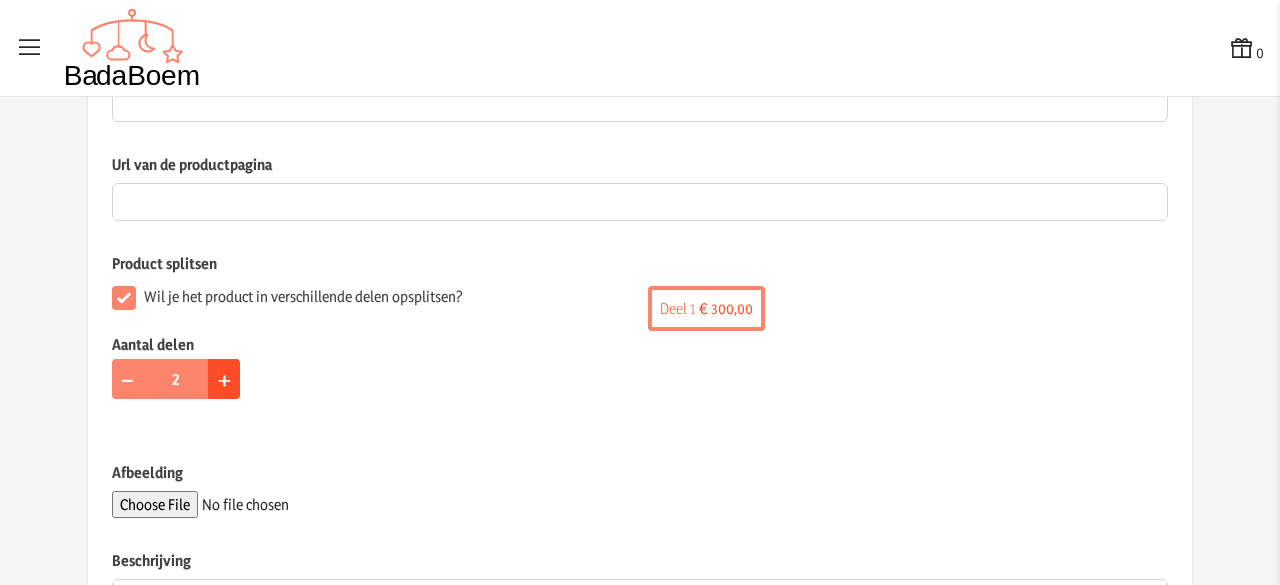 click on "+" 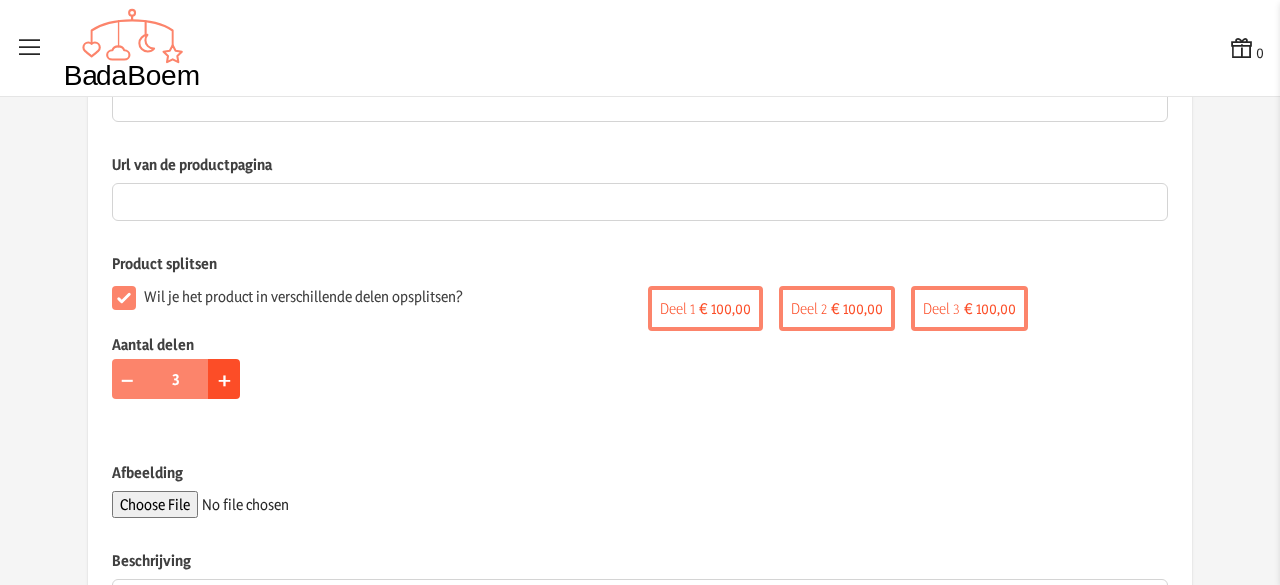 click on "+" 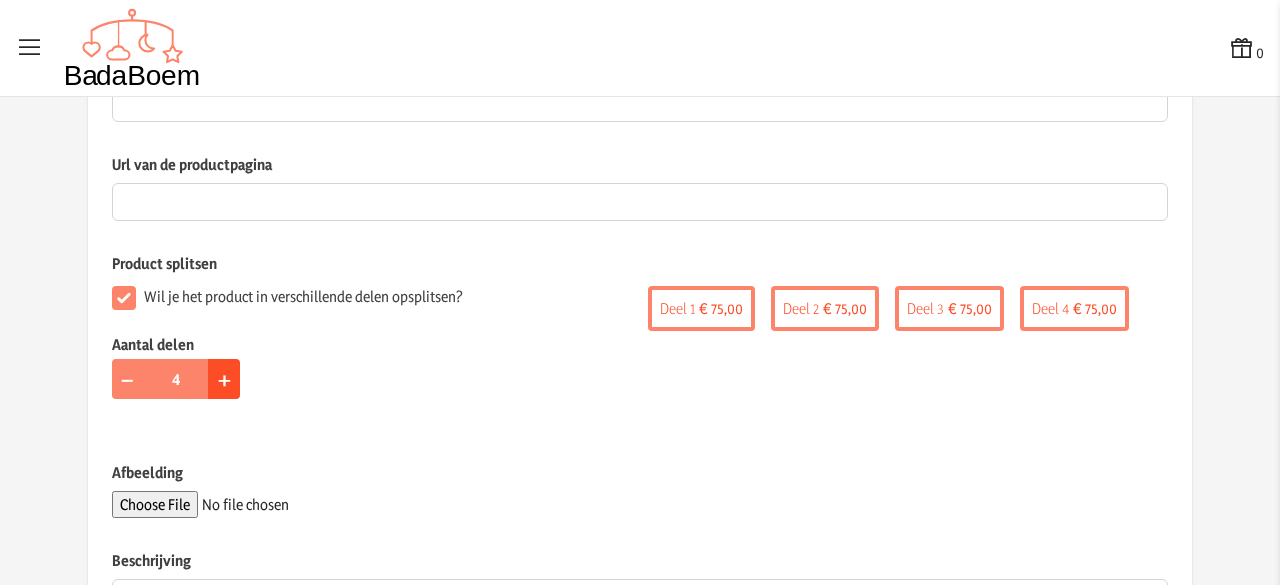 click on "+" 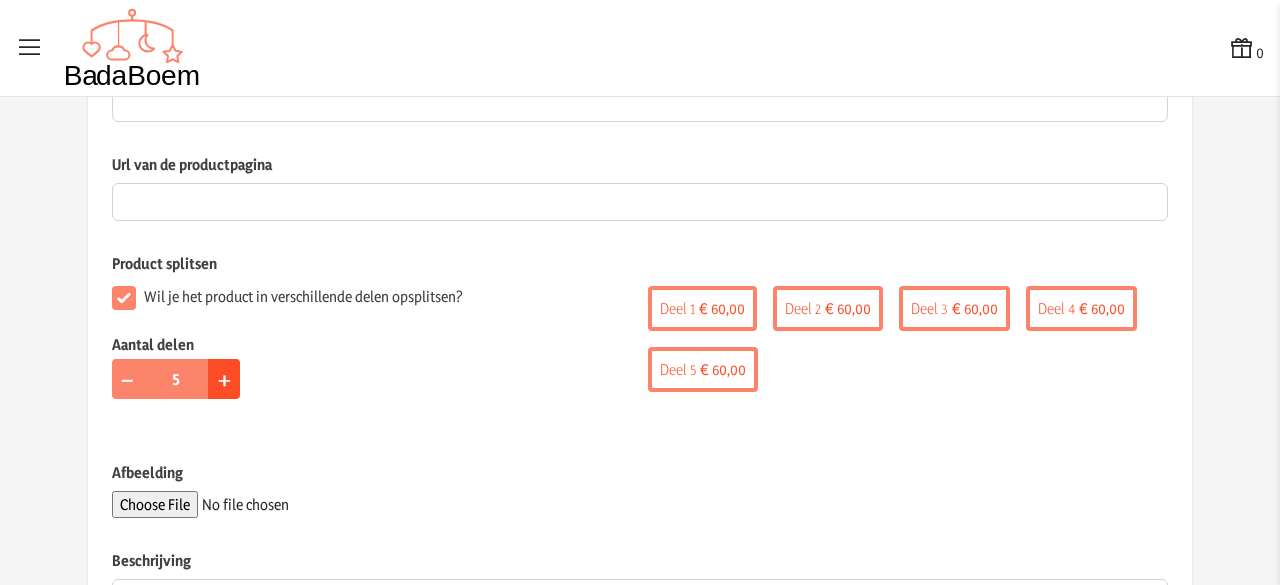 click on "+" 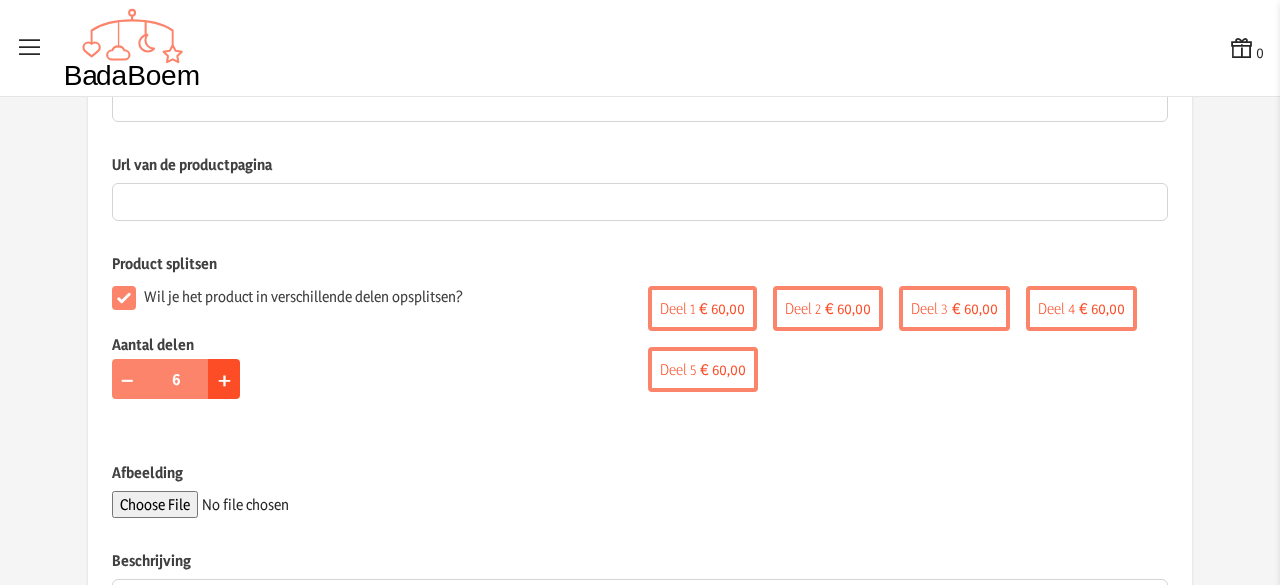 click on "+" 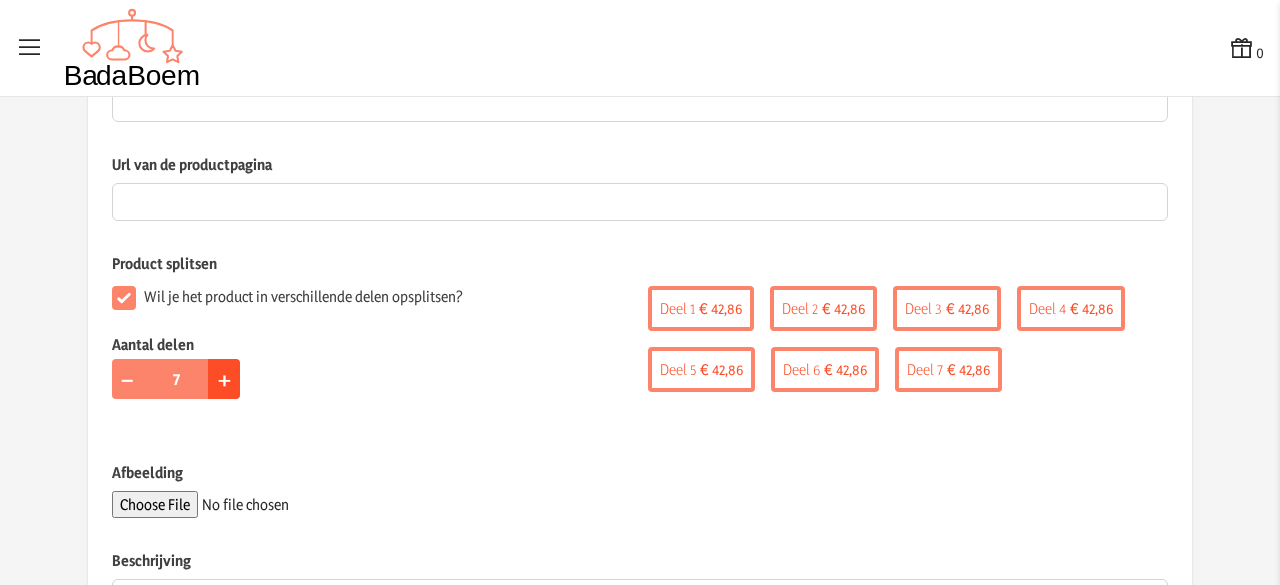 click on "+" 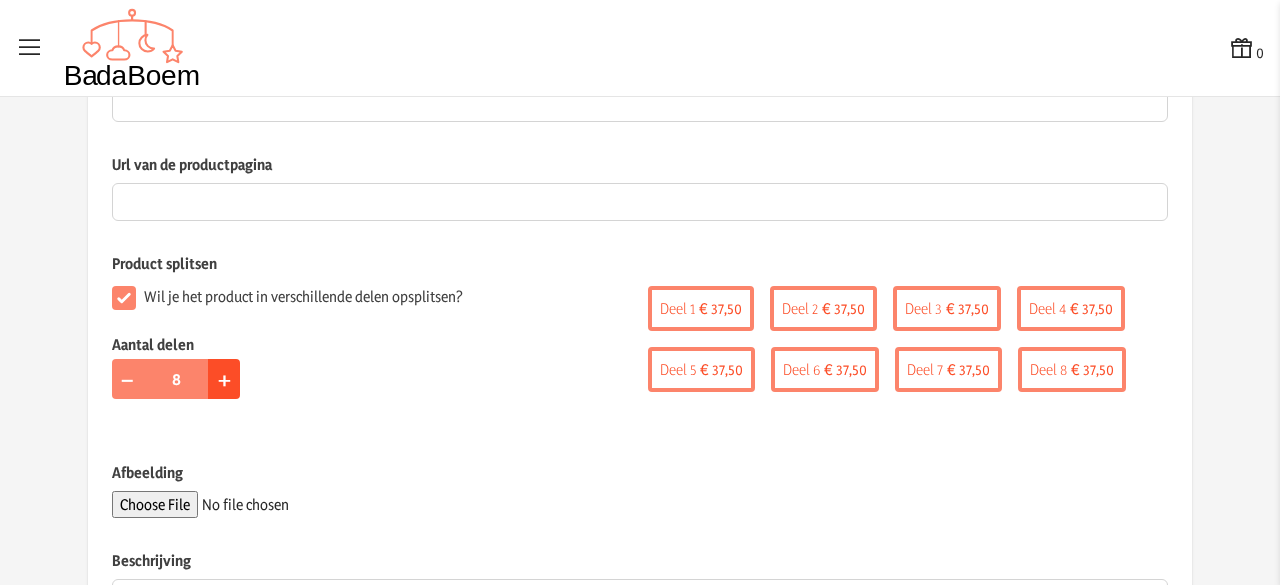 click on "+" 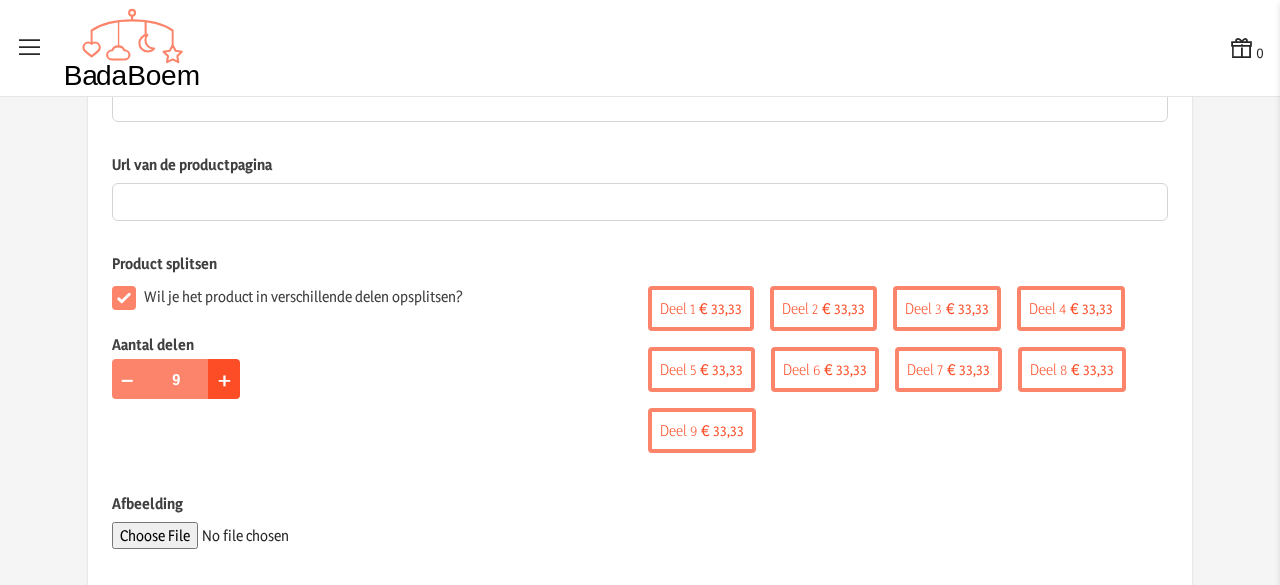 click on "+" 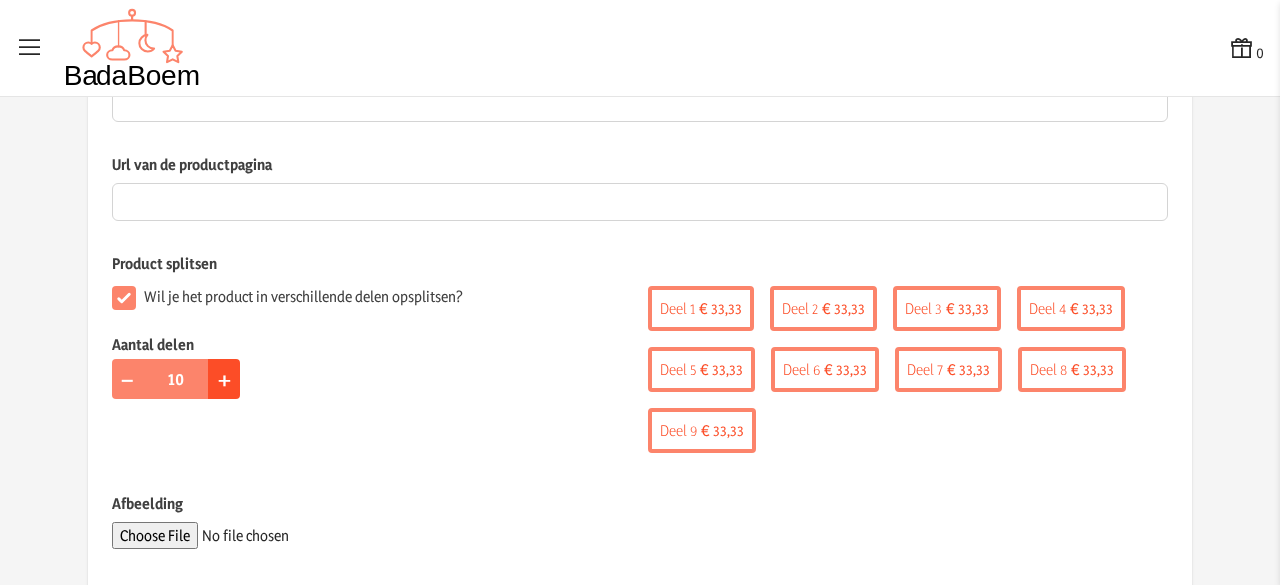 click on "+" 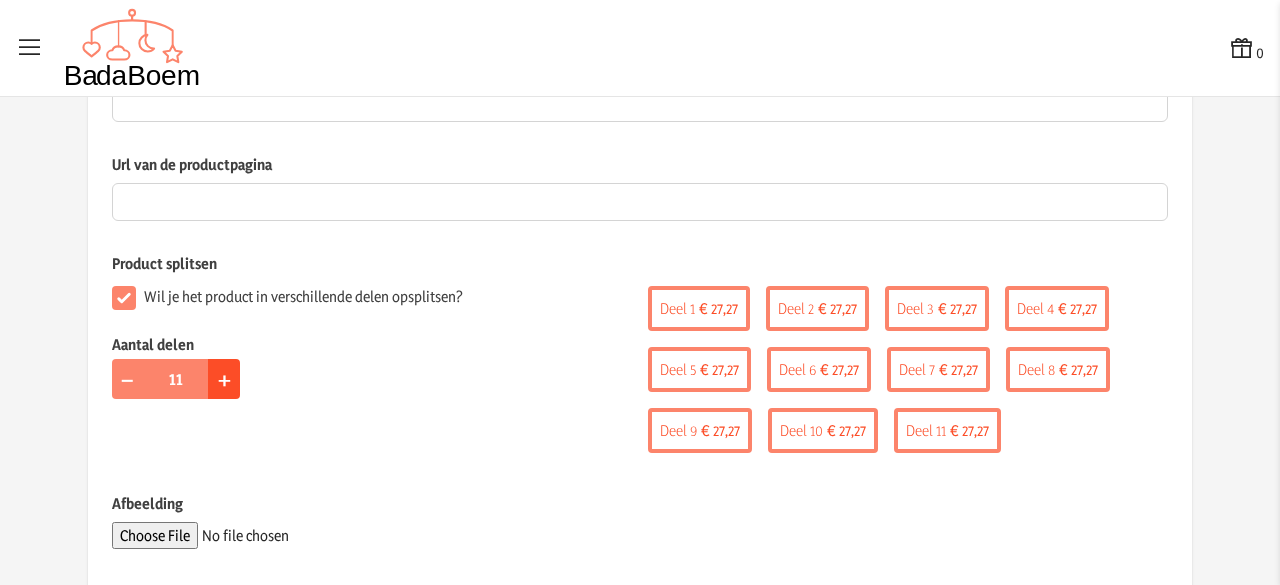click on "+" 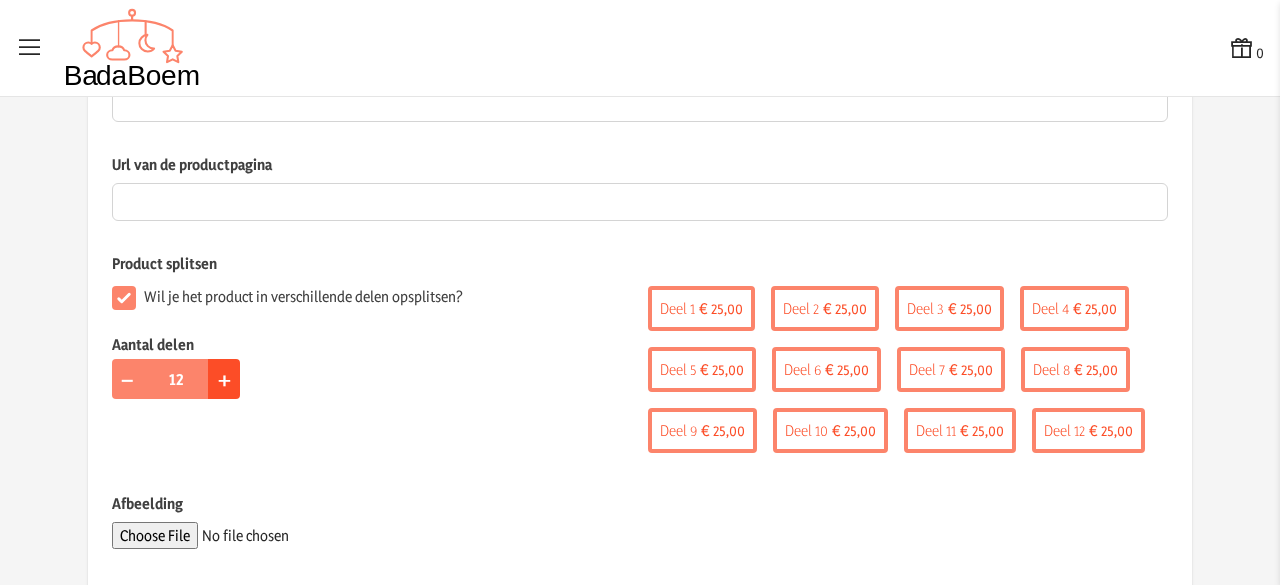 click on "+" 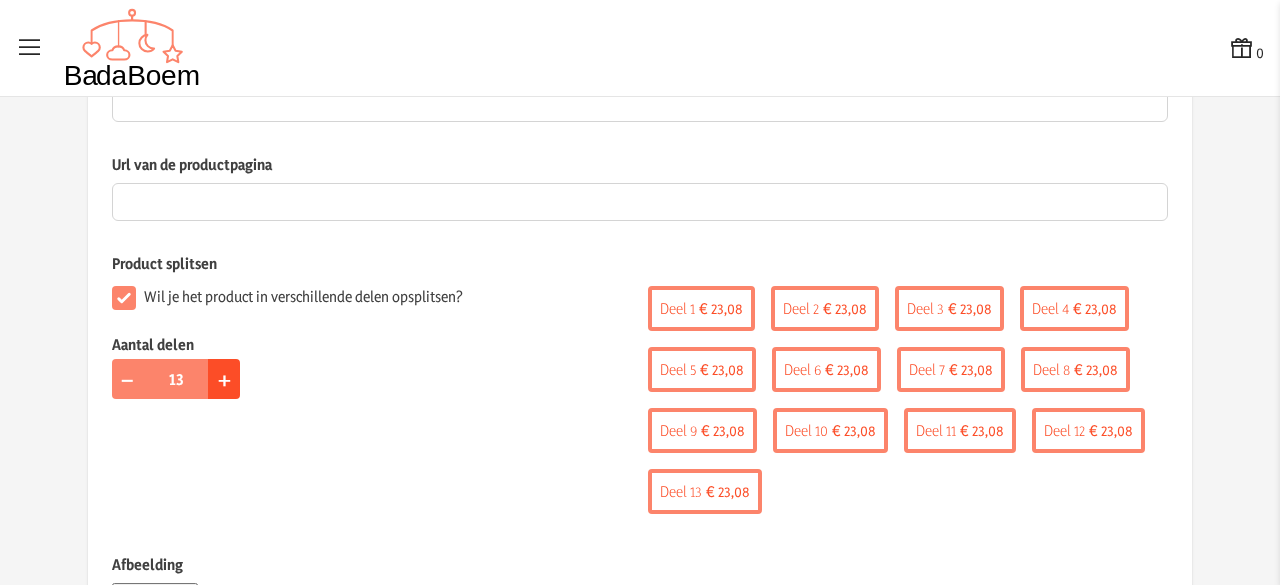 click on "+" 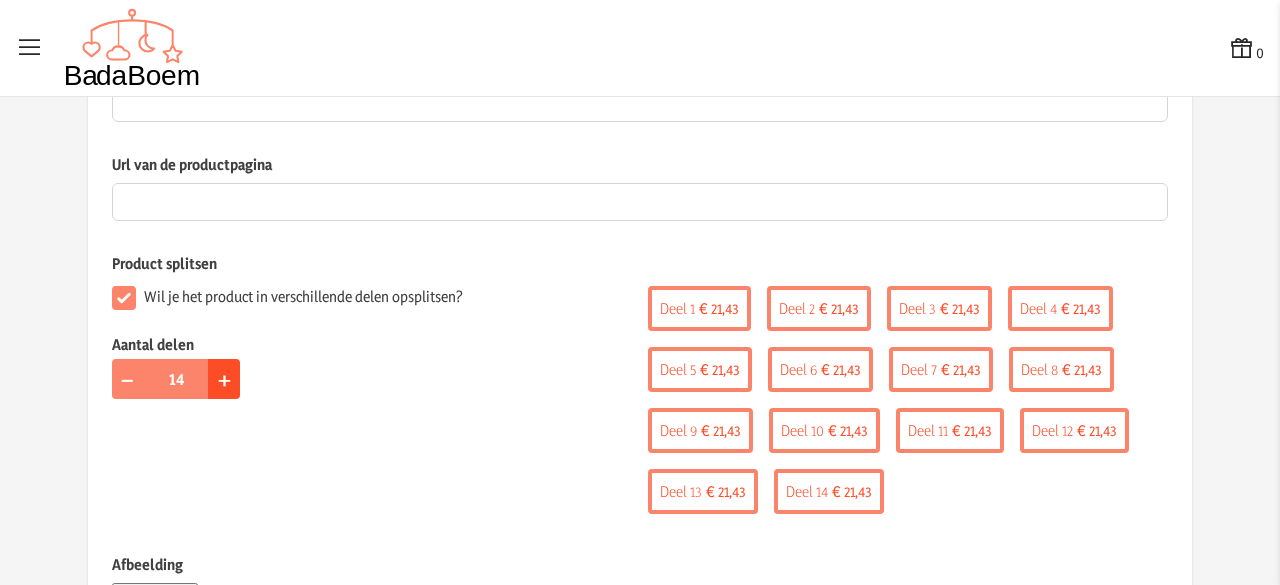 click on "+" 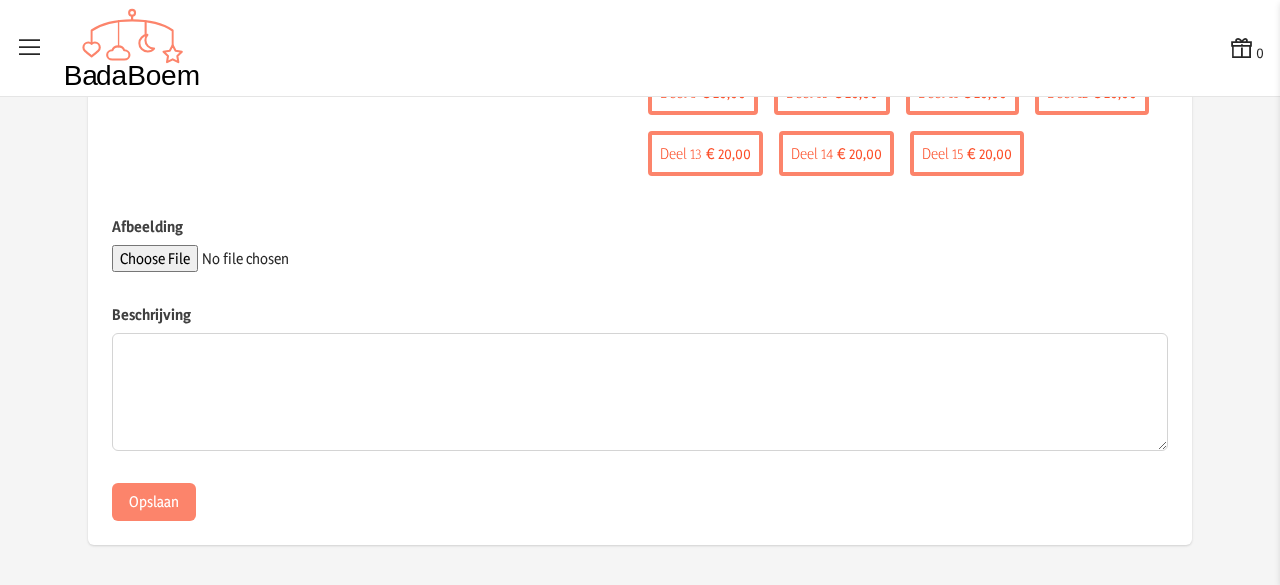 scroll, scrollTop: 710, scrollLeft: 0, axis: vertical 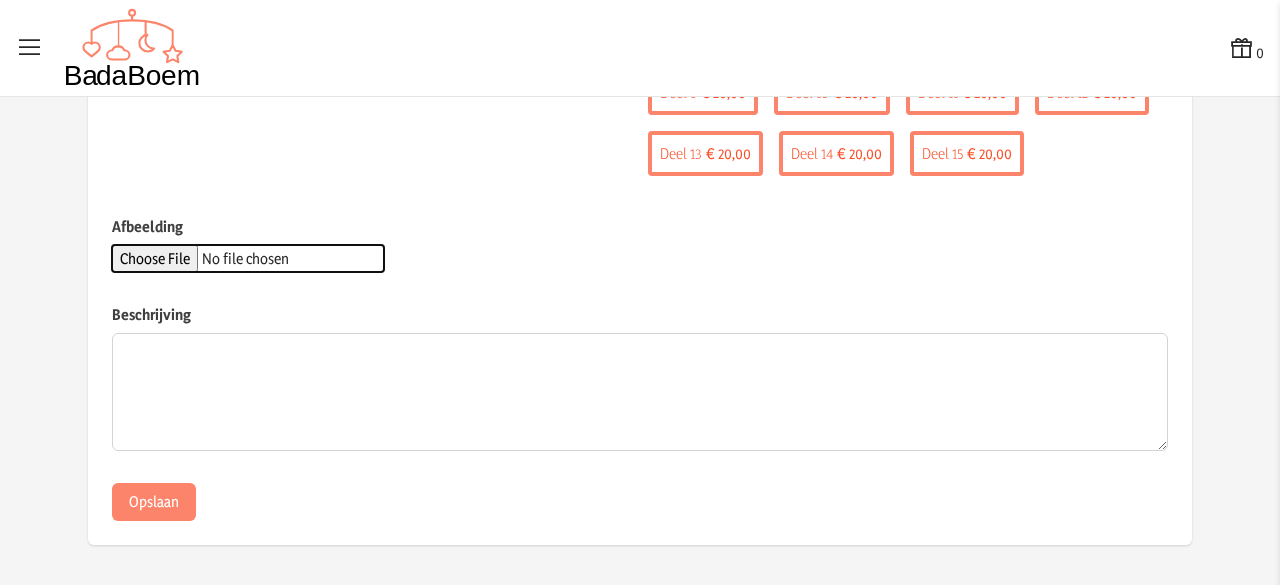 click on "Afbeelding" at bounding box center (248, 258) 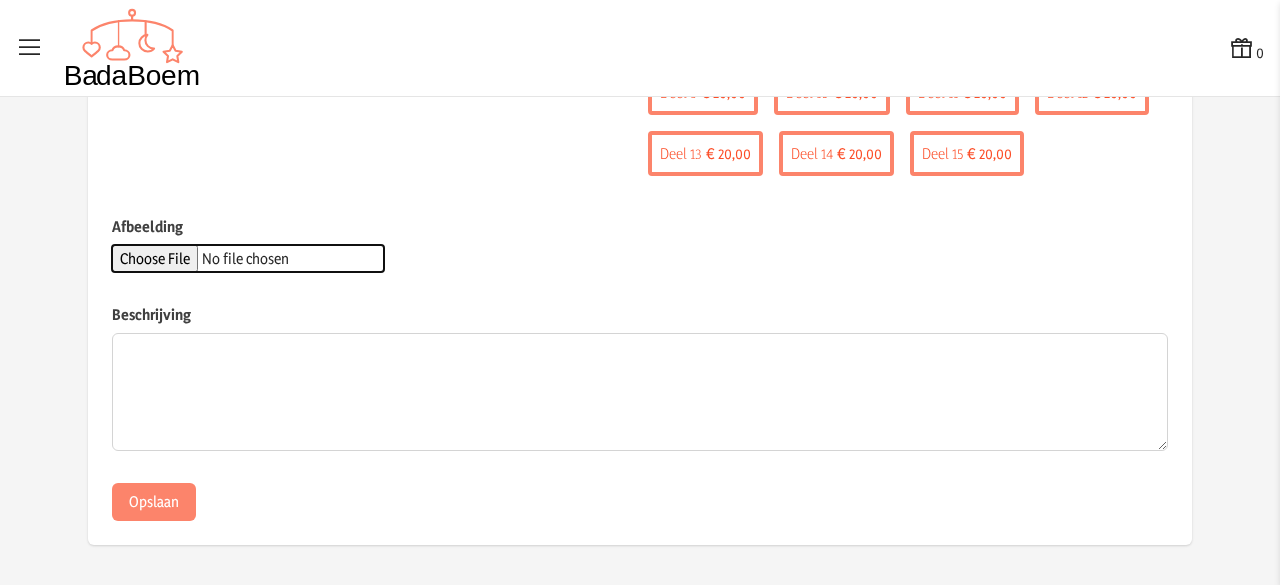 click on "Afbeelding" at bounding box center [248, 258] 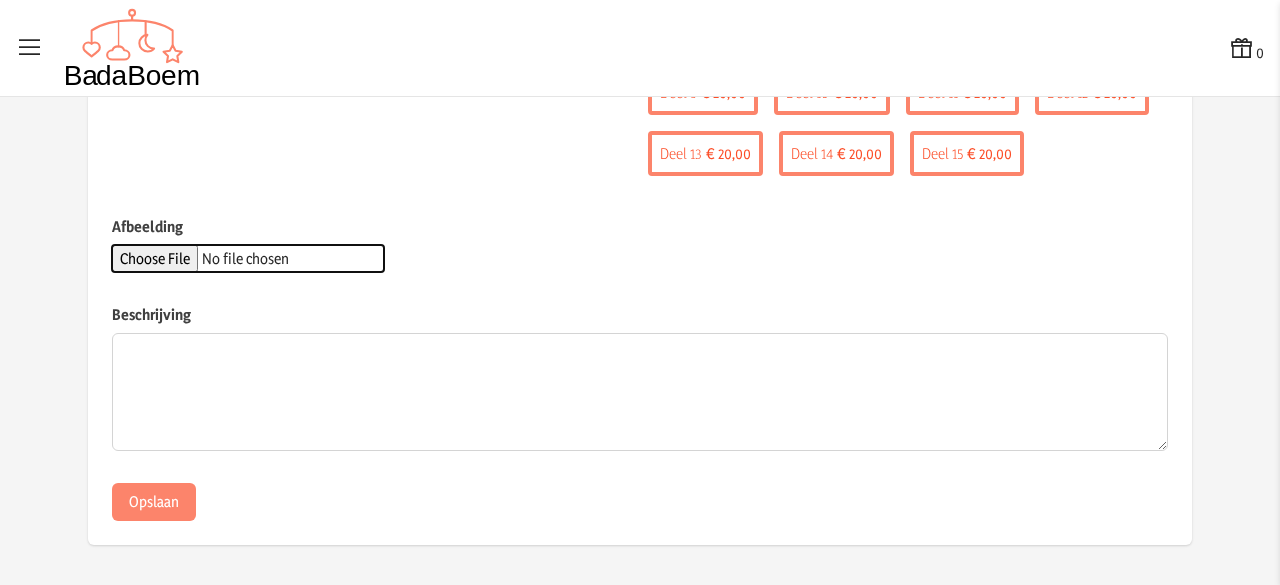 type on "C:\fakepath\istockphoto-1319330311-612x612.jpg" 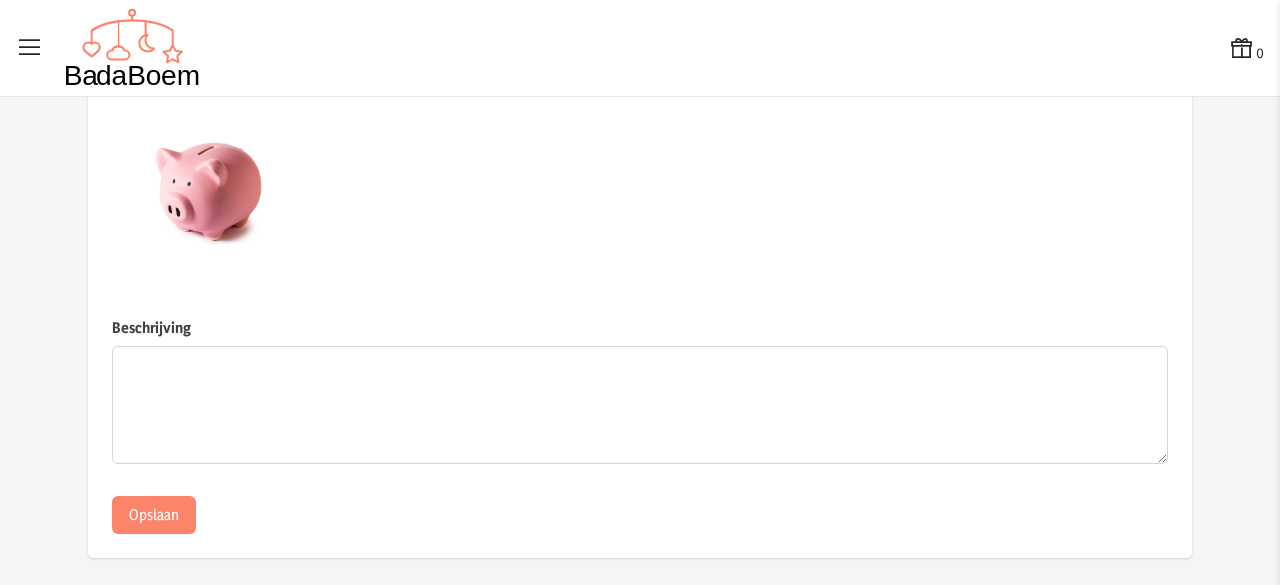 scroll, scrollTop: 896, scrollLeft: 0, axis: vertical 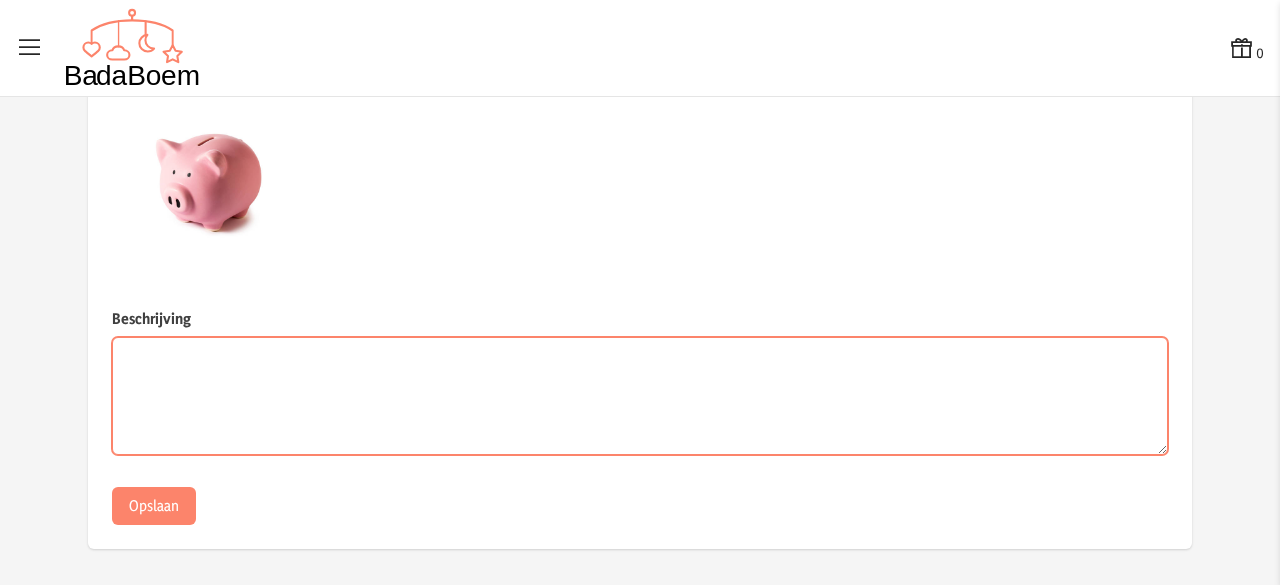 click on "Beschrijving" at bounding box center [640, 396] 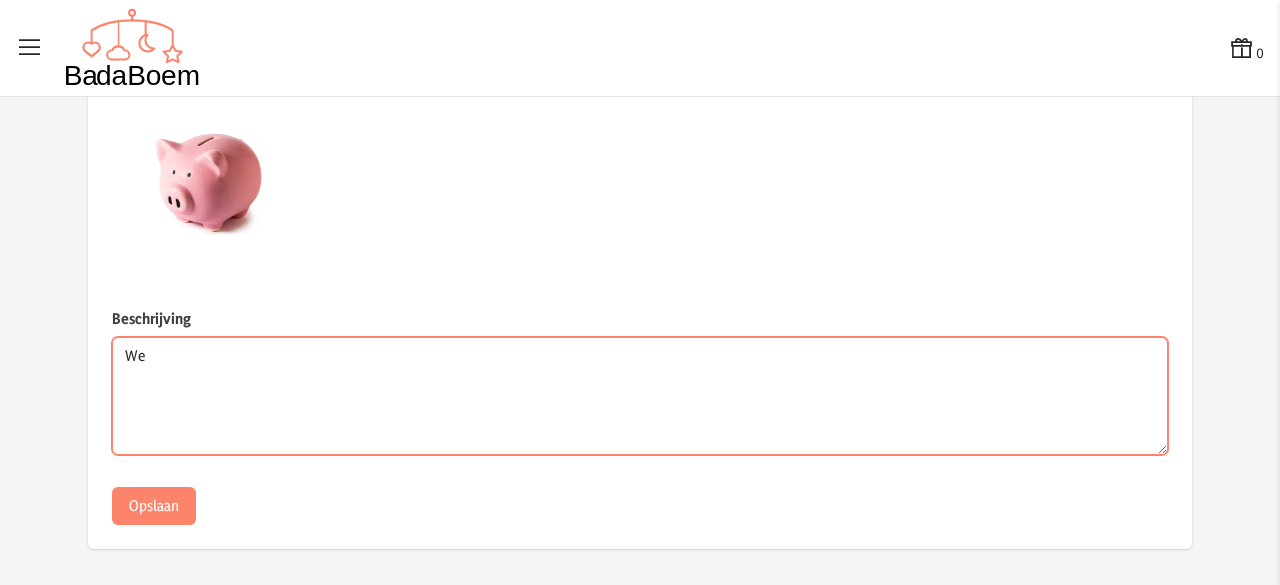 type on "W" 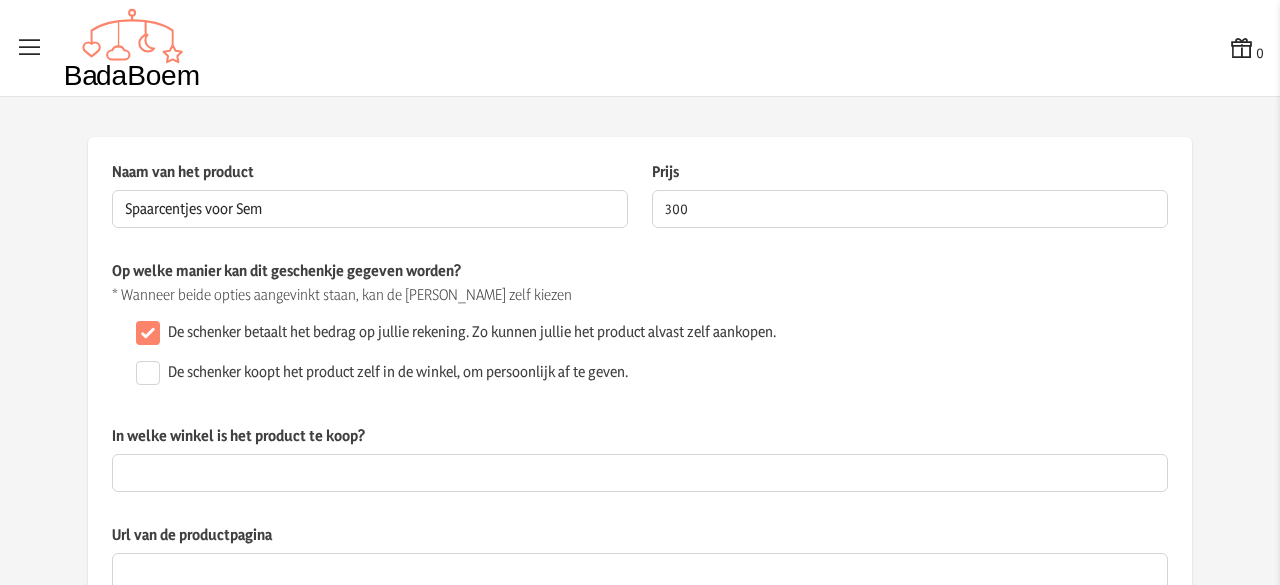 scroll, scrollTop: 957, scrollLeft: 0, axis: vertical 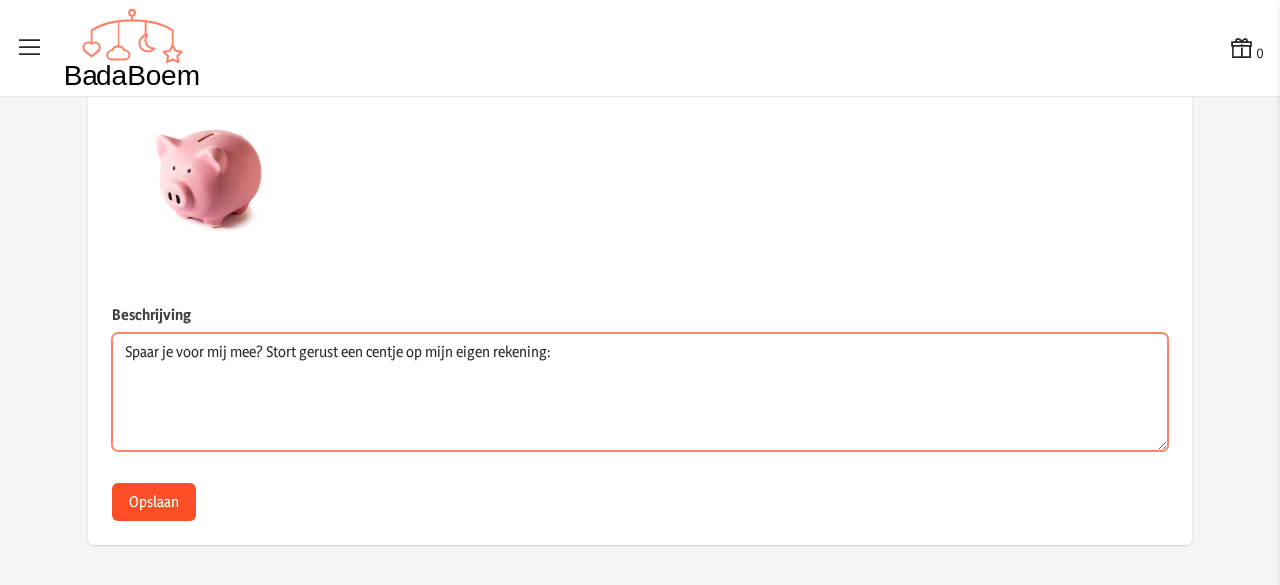 type on "Spaar je voor mij mee? Stort gerust een centje op mijn eigen rekening:" 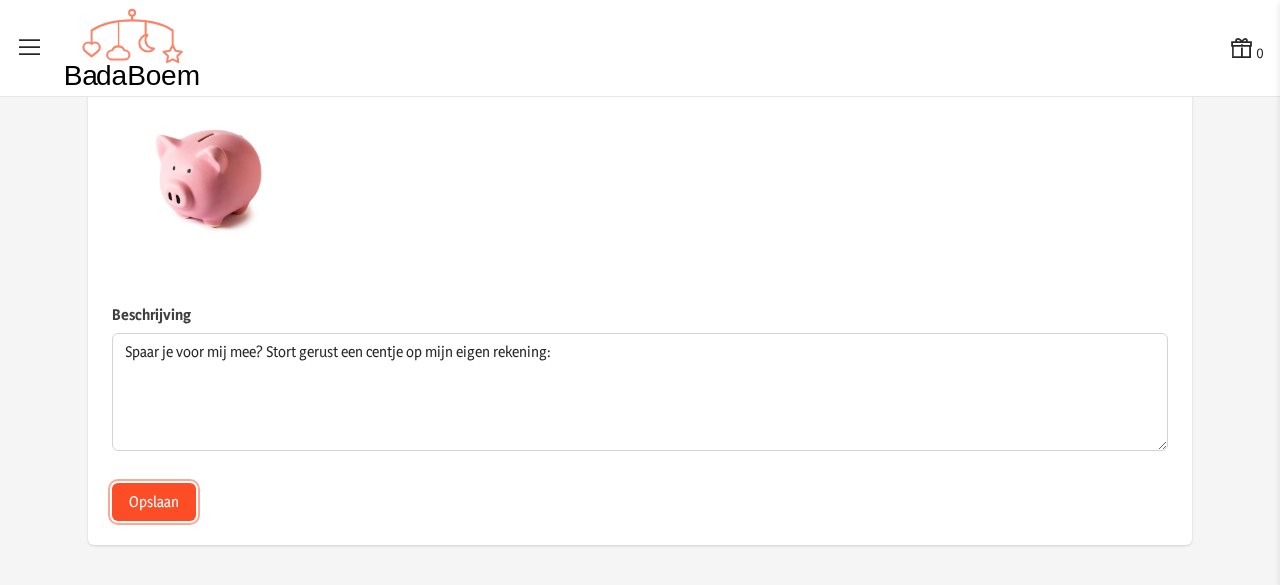 click on "Opslaan" 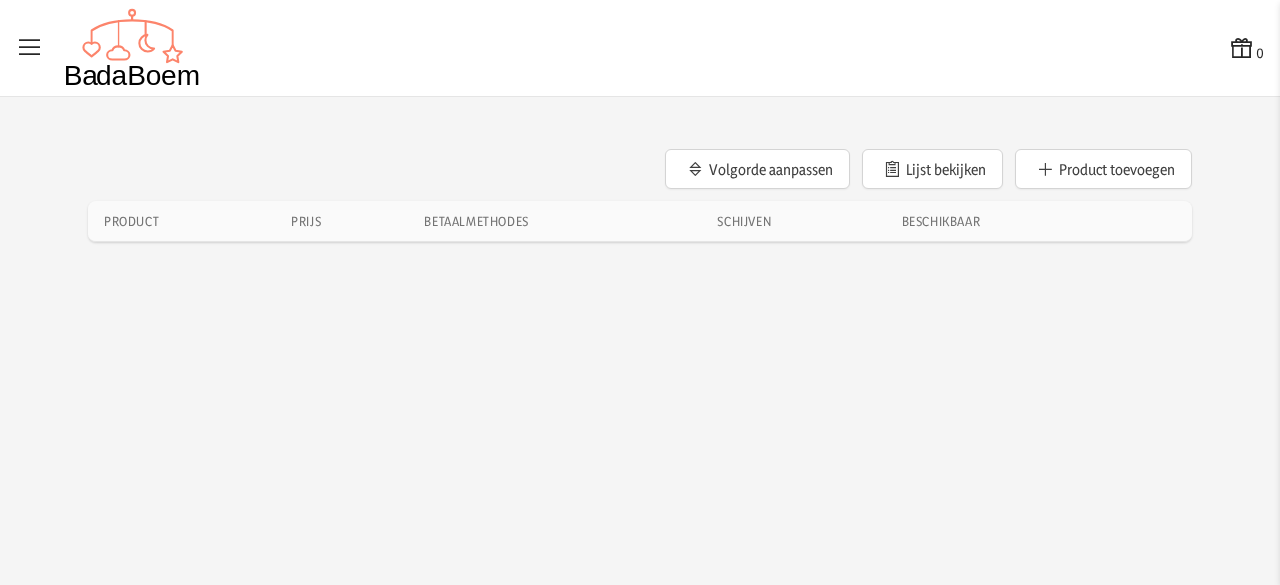scroll, scrollTop: 0, scrollLeft: 0, axis: both 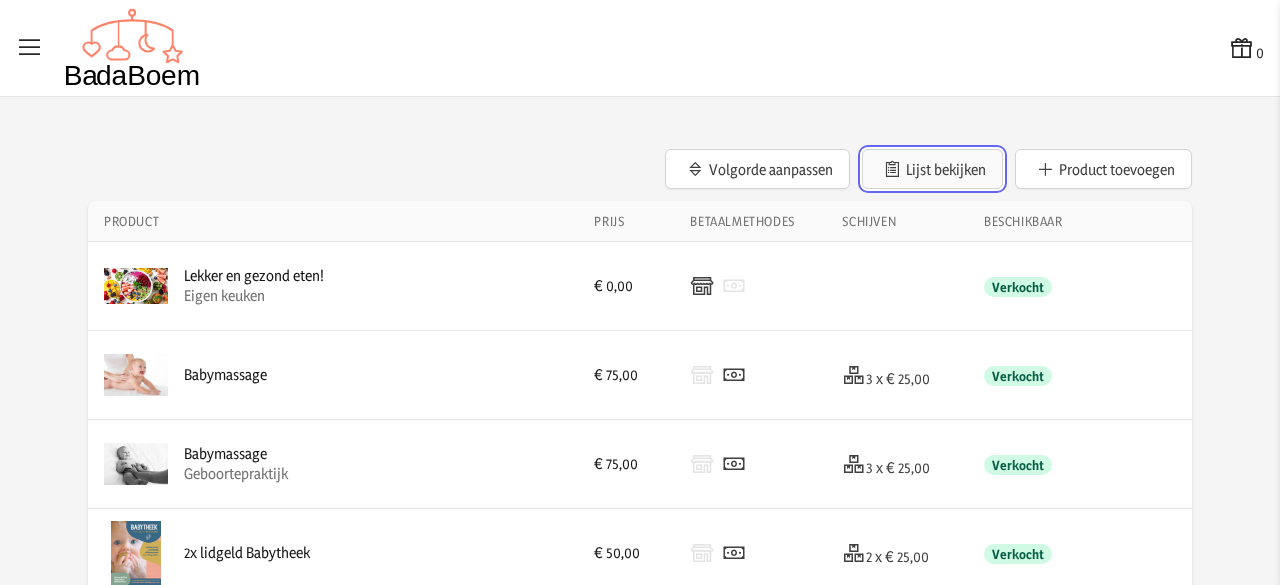 click on "Lijst bekijken" 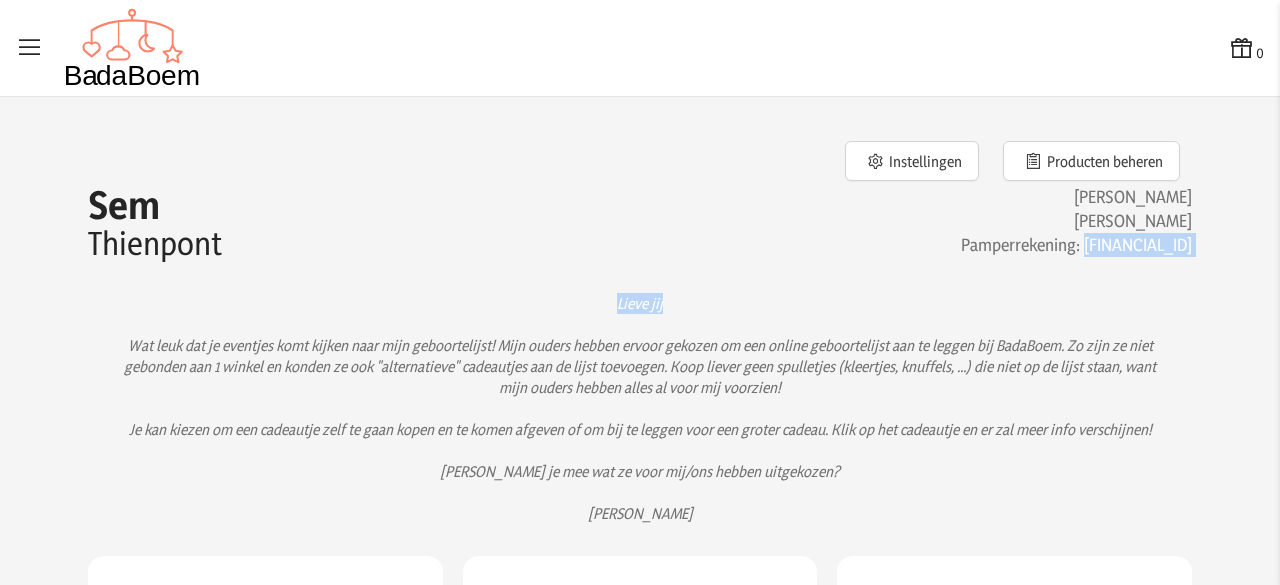 drag, startPoint x: 1048, startPoint y: 243, endPoint x: 1212, endPoint y: 271, distance: 166.37308 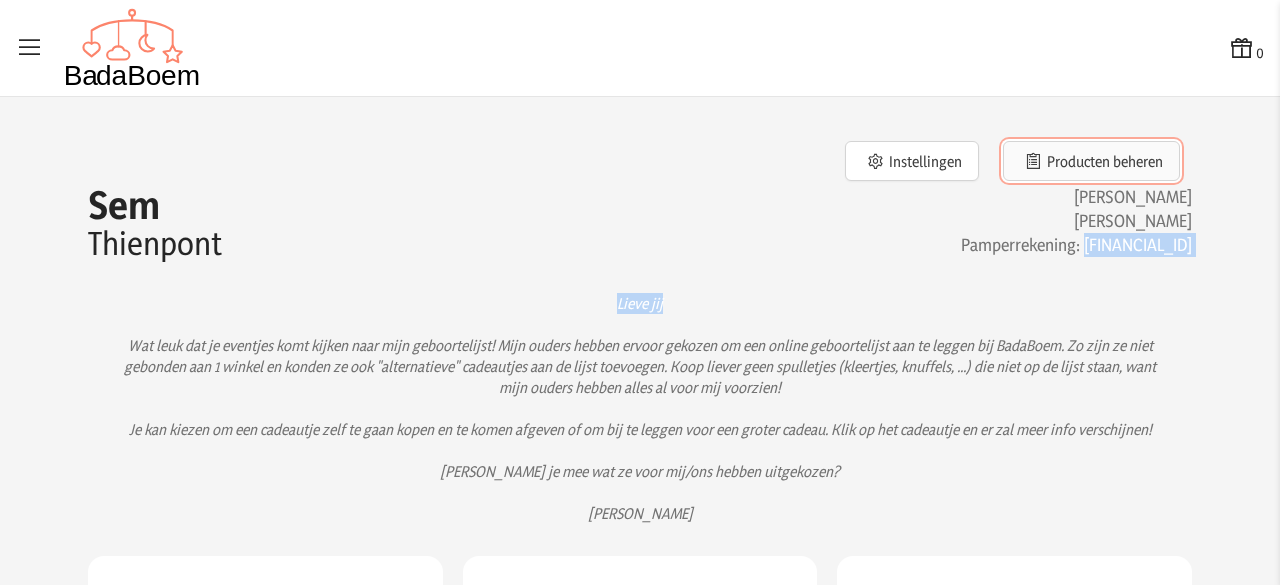 click on "Producten beheren" 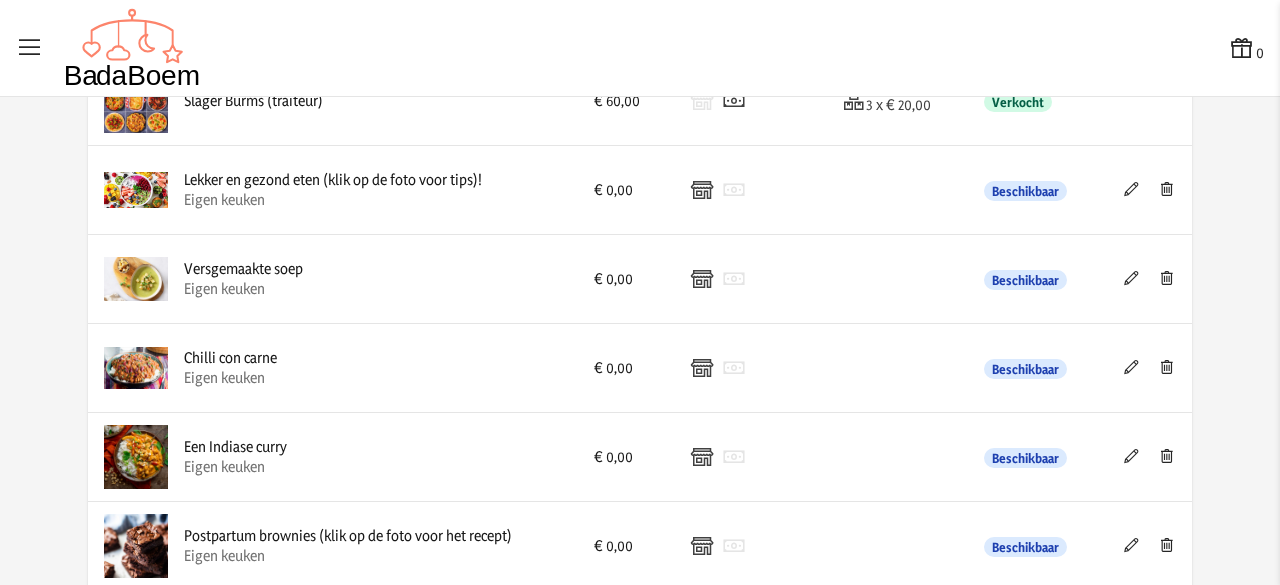 scroll, scrollTop: 2855, scrollLeft: 0, axis: vertical 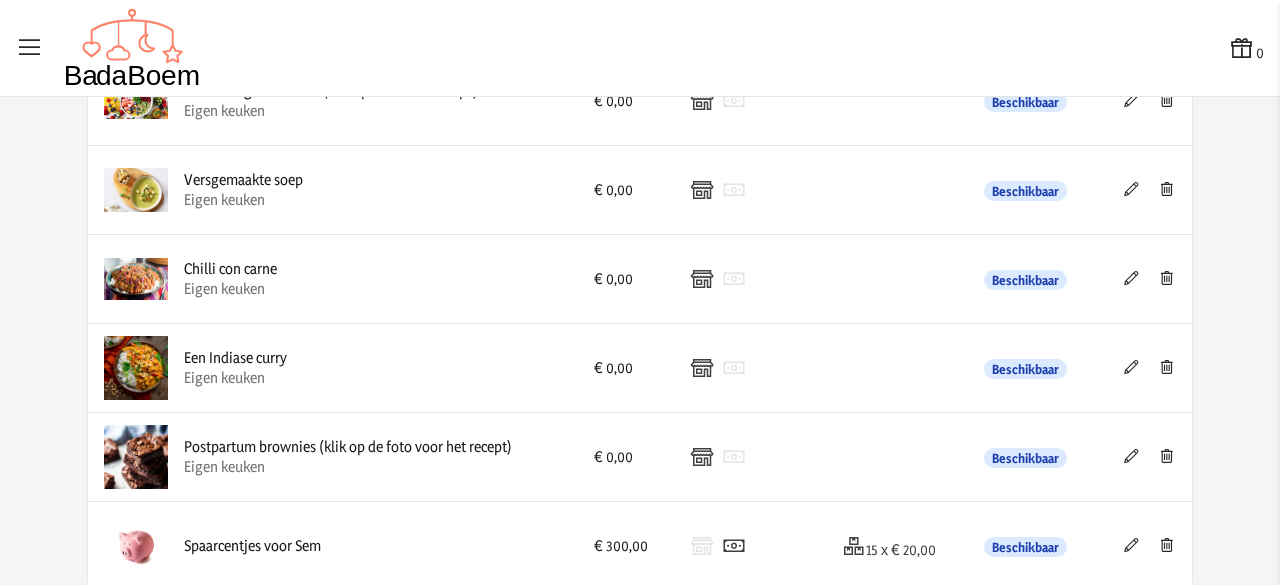 click at bounding box center [1131, 545] 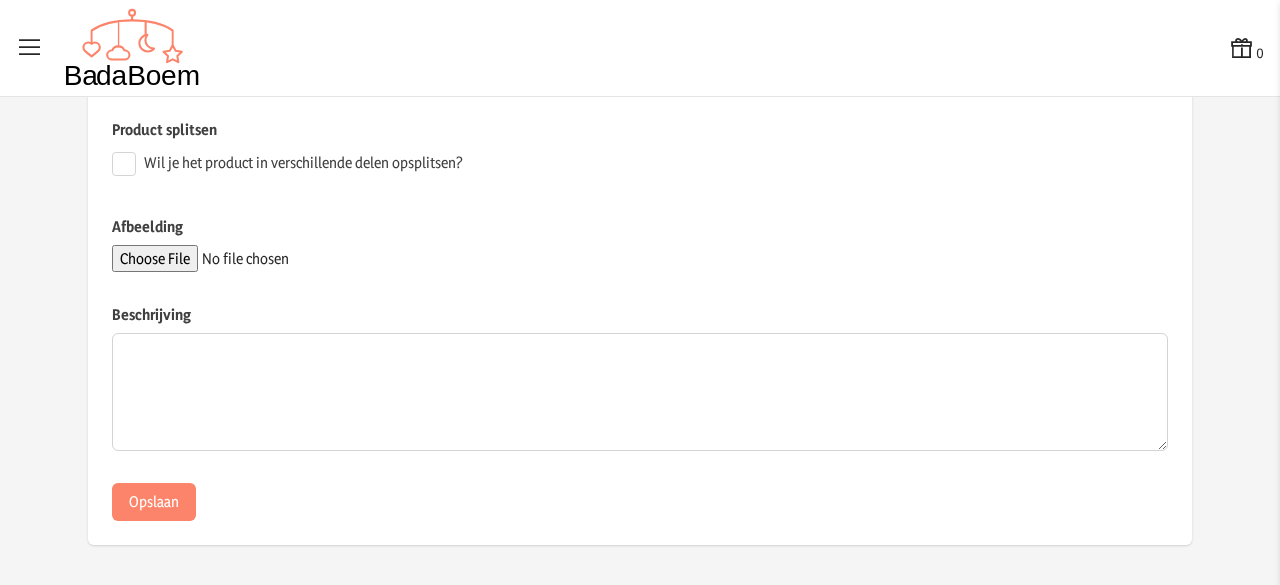 scroll, scrollTop: 0, scrollLeft: 0, axis: both 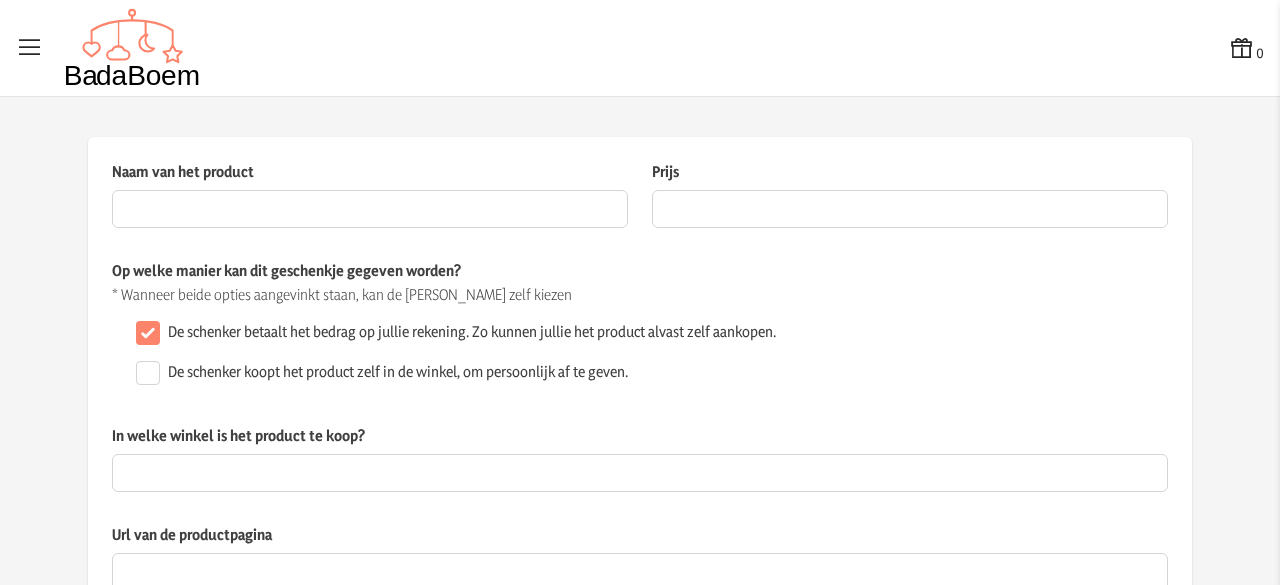 type on "Spaarcentjes voor Sem" 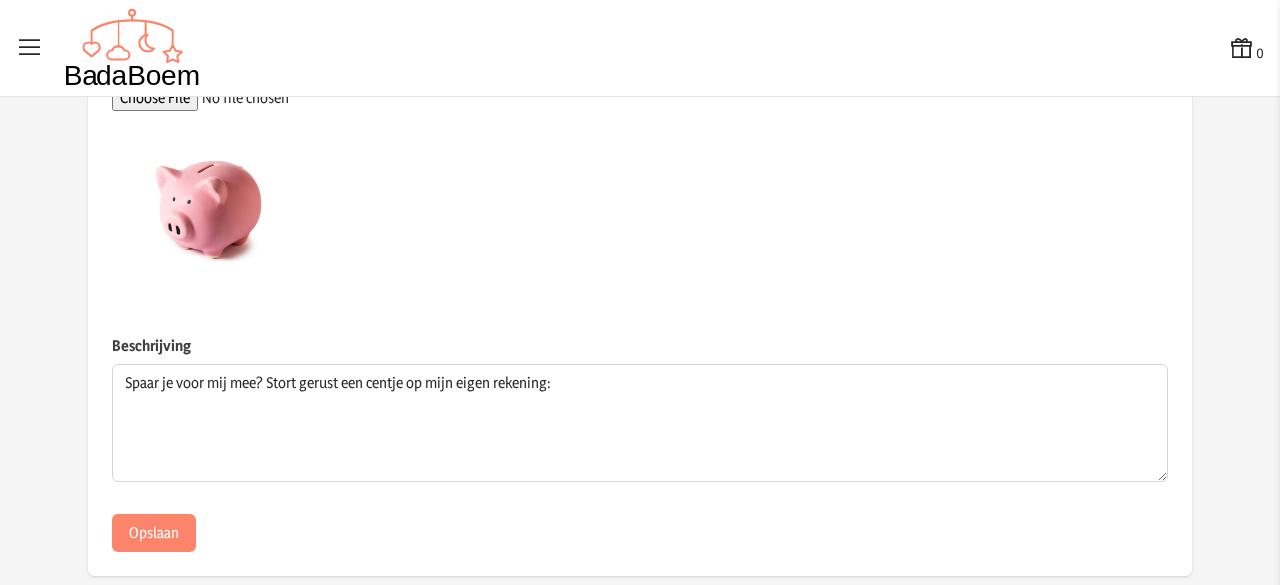 scroll, scrollTop: 957, scrollLeft: 0, axis: vertical 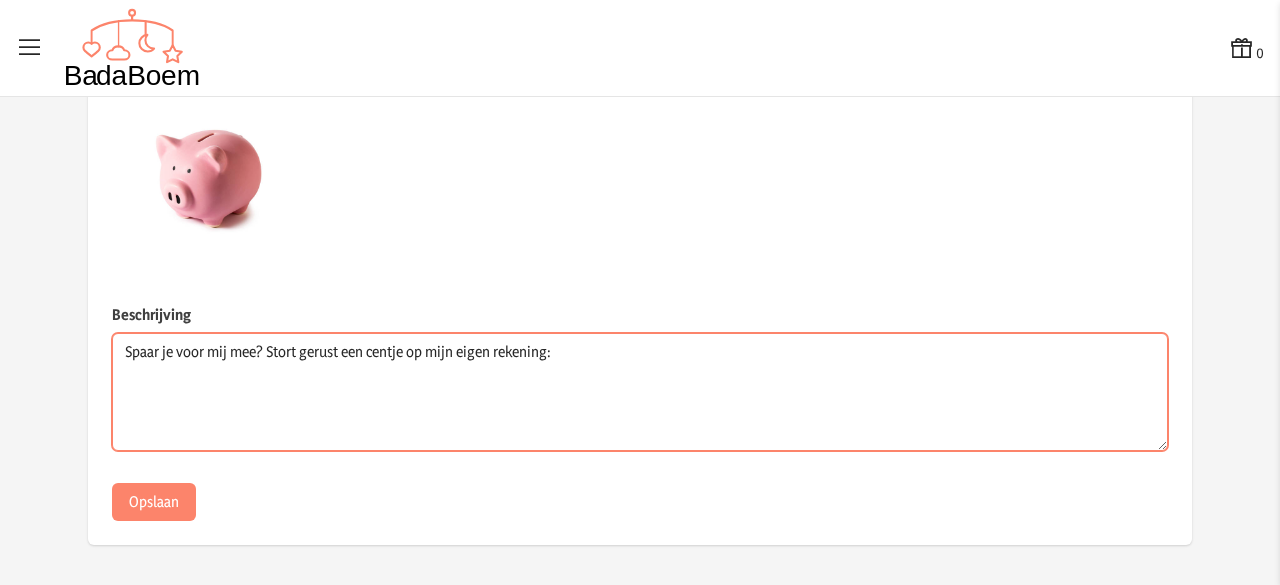 click on "Spaar je voor mij mee? Stort gerust een centje op mijn eigen rekening:" at bounding box center [640, 392] 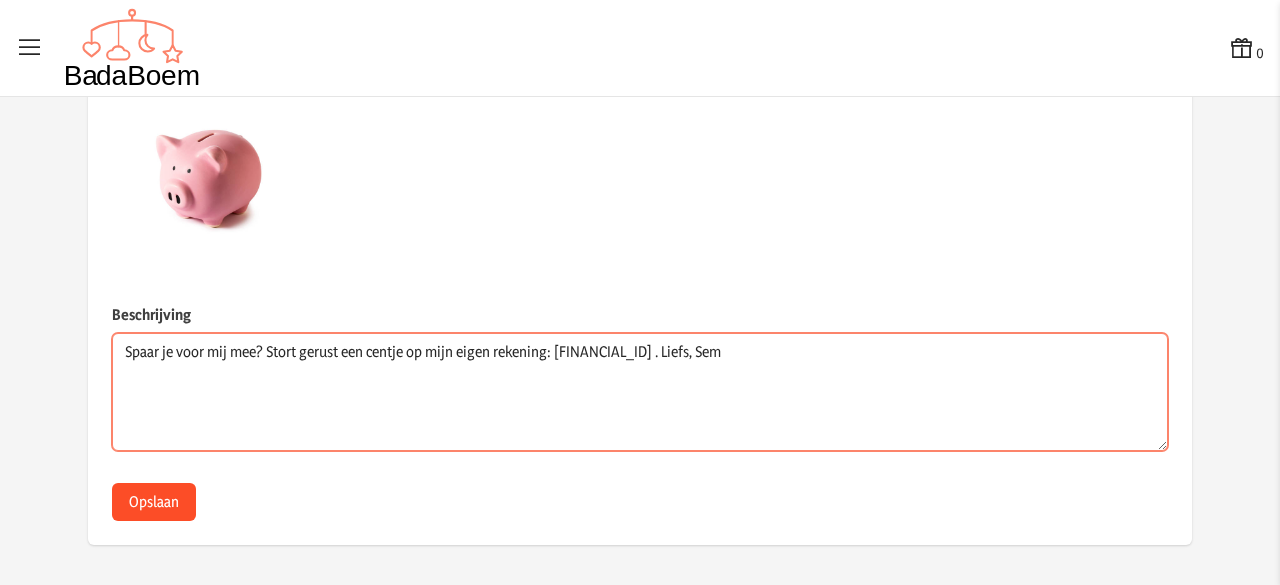 type on "Spaar je voor mij mee? Stort gerust een centje op mijn eigen rekening: [FINANCIAL_ID] . Liefs, Sem" 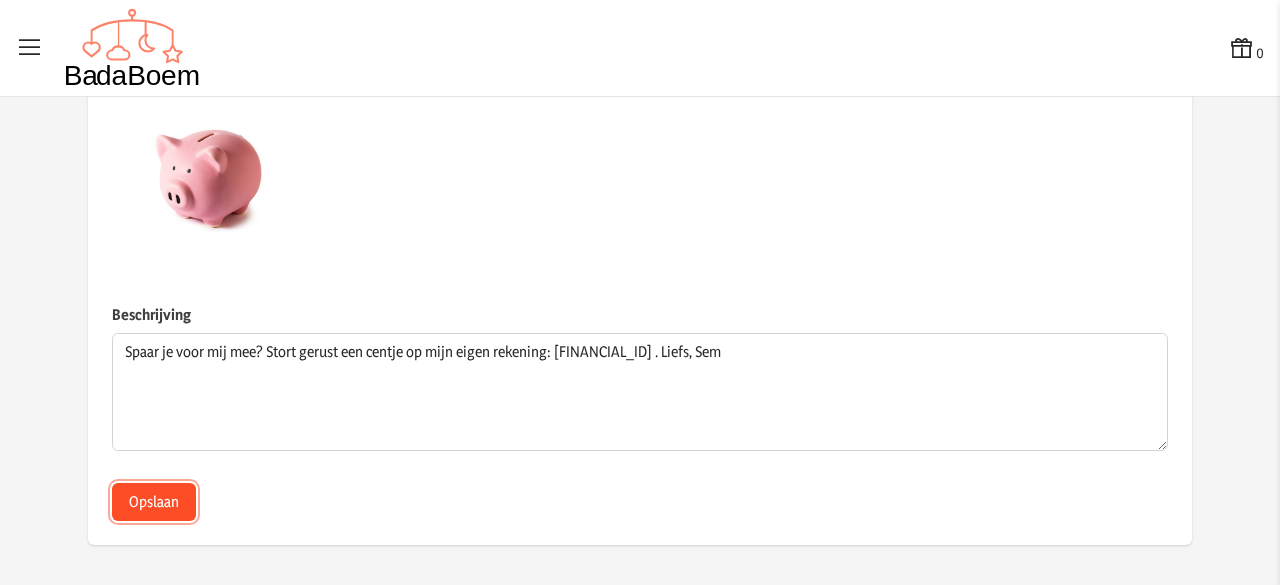 click on "Opslaan" 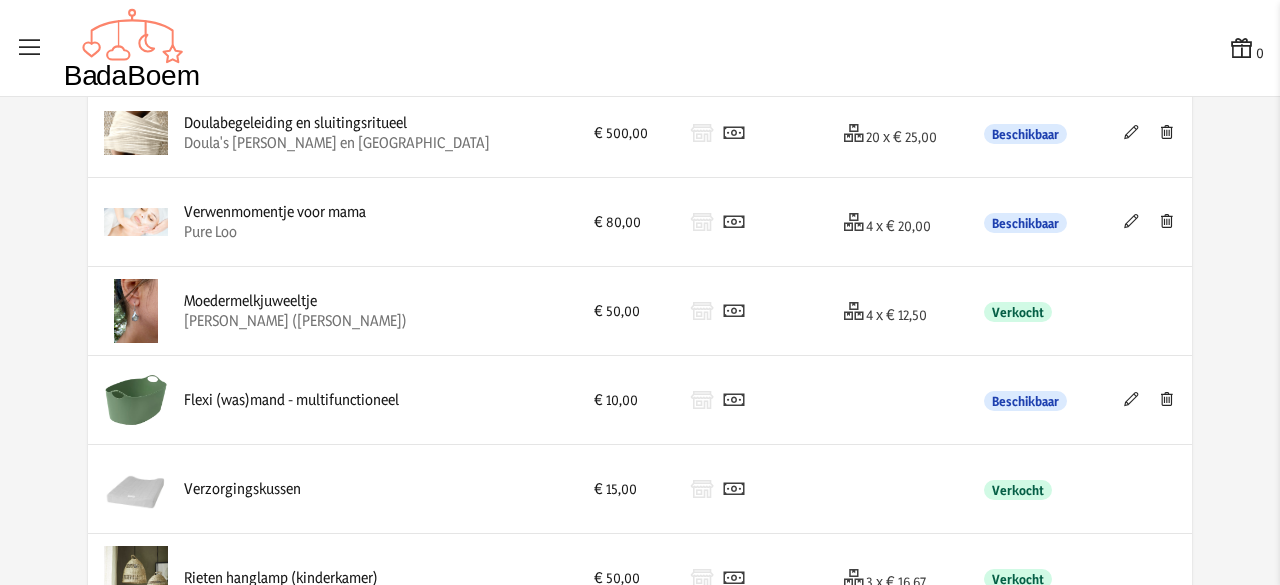 scroll, scrollTop: 0, scrollLeft: 0, axis: both 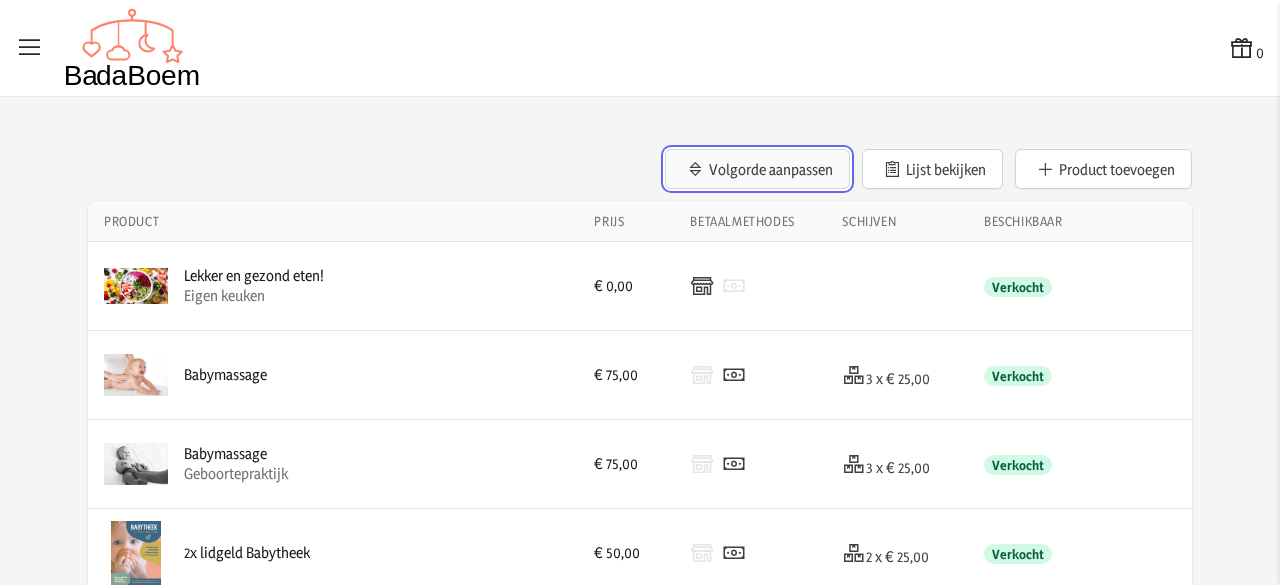 click on "Volgorde aanpassen" 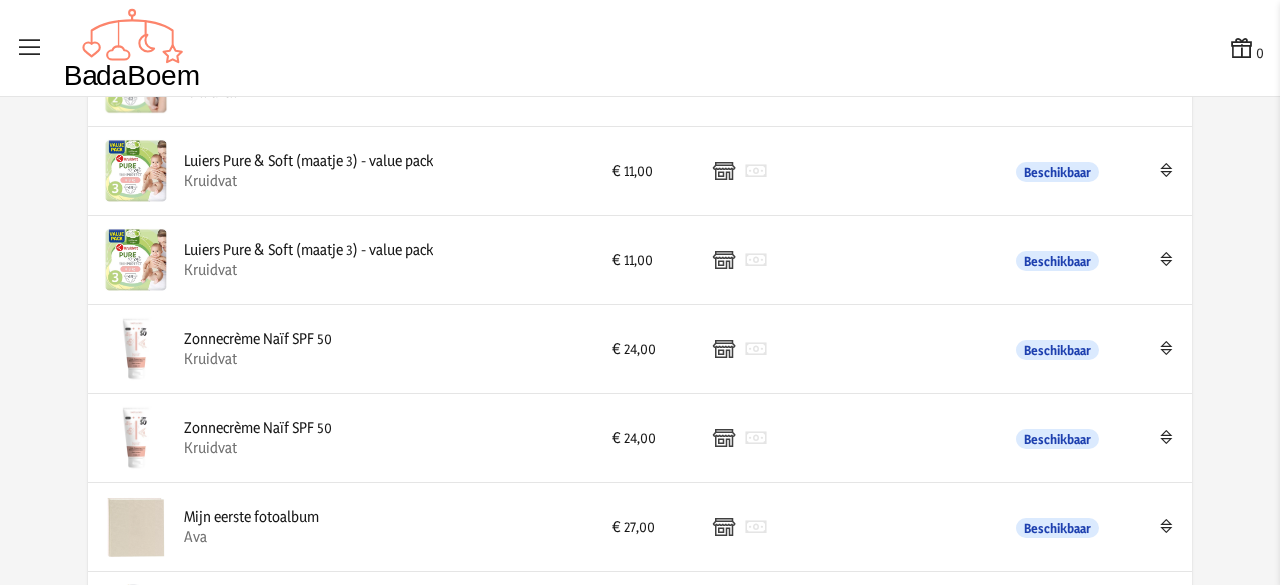 scroll, scrollTop: 2855, scrollLeft: 0, axis: vertical 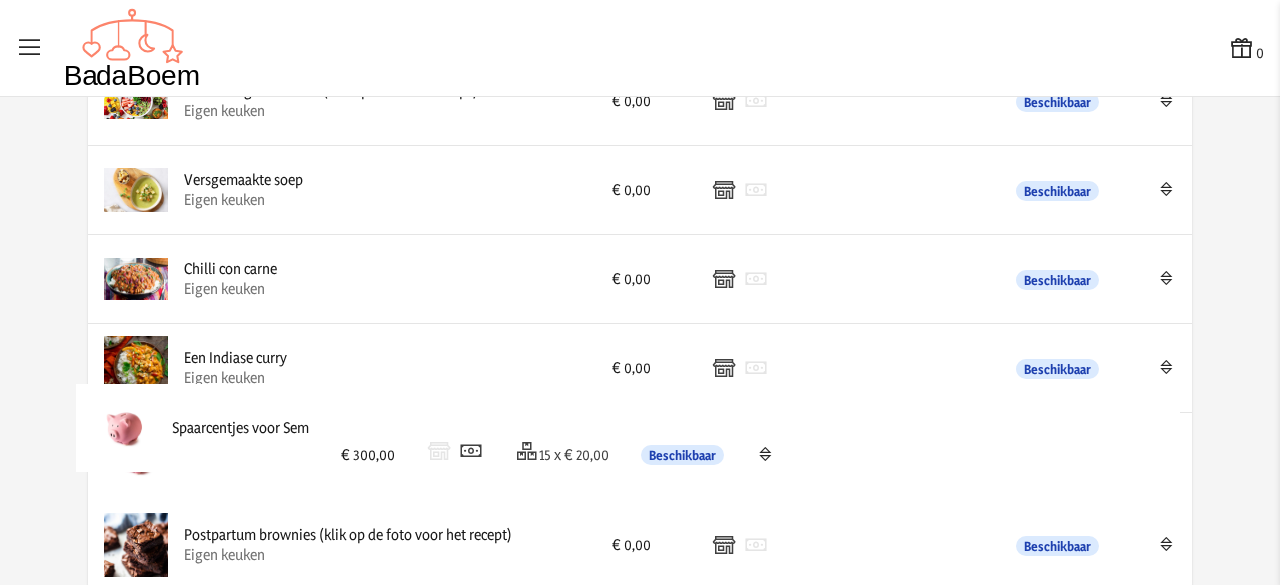 drag, startPoint x: 1158, startPoint y: 535, endPoint x: 1170, endPoint y: 211, distance: 324.22214 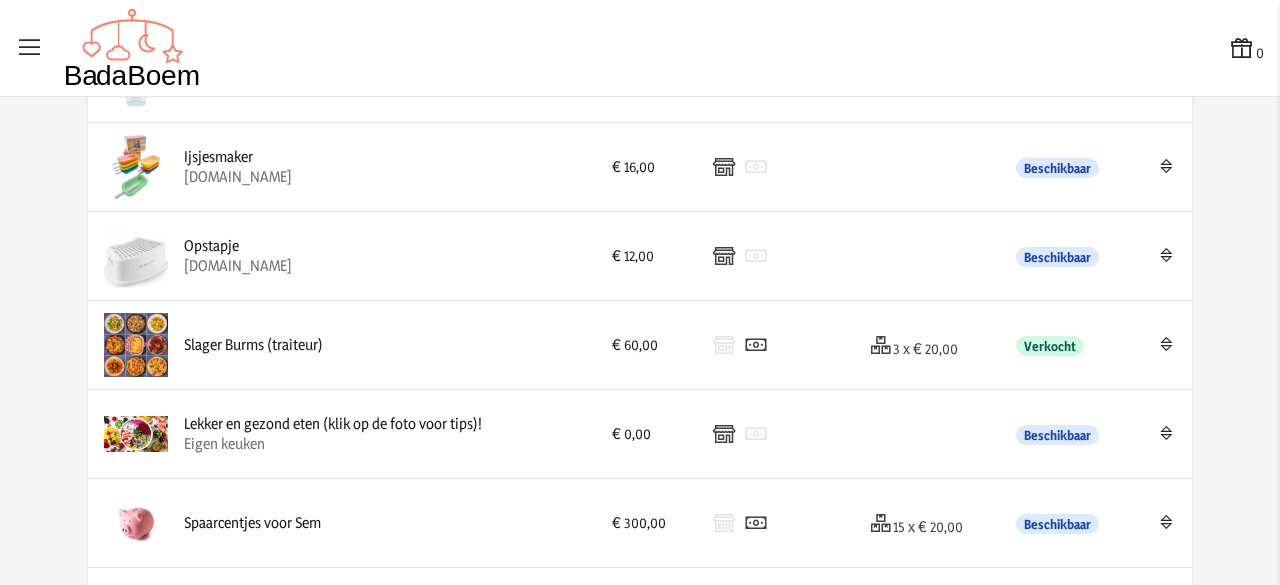 scroll, scrollTop: 2510, scrollLeft: 0, axis: vertical 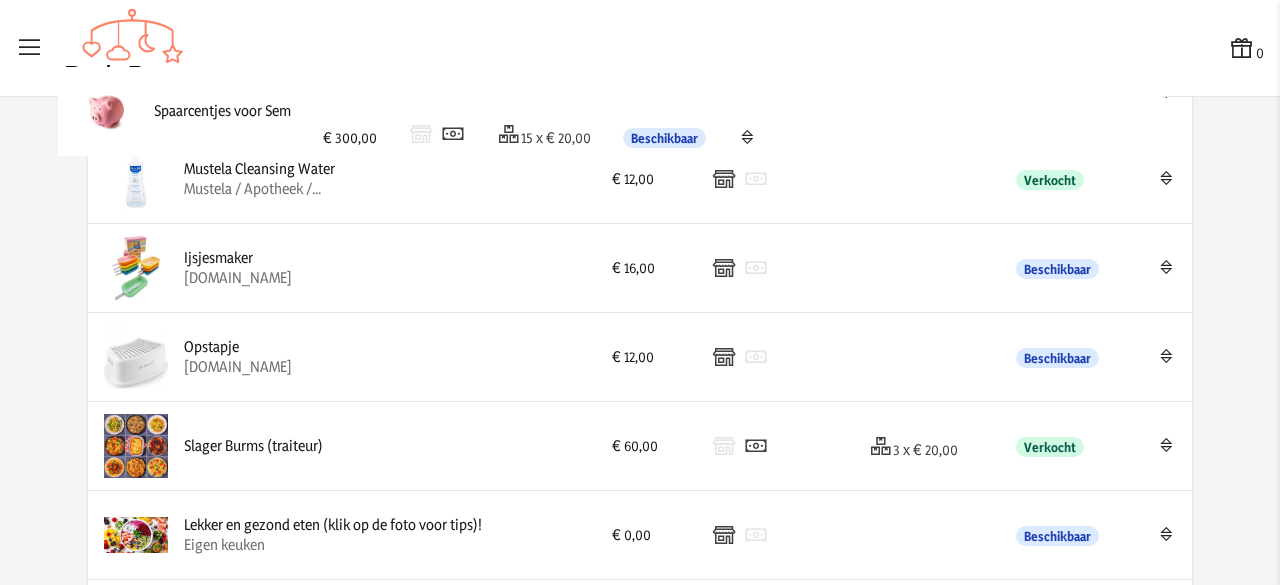 drag, startPoint x: 1162, startPoint y: 525, endPoint x: 1140, endPoint y: 114, distance: 411.58838 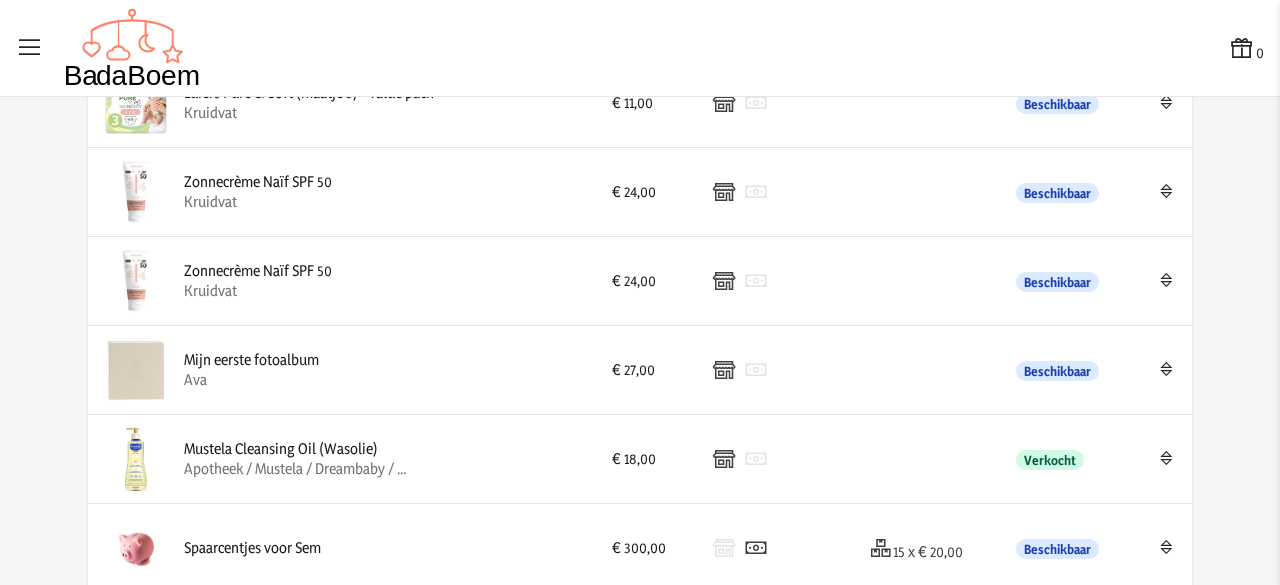 scroll, scrollTop: 2048, scrollLeft: 0, axis: vertical 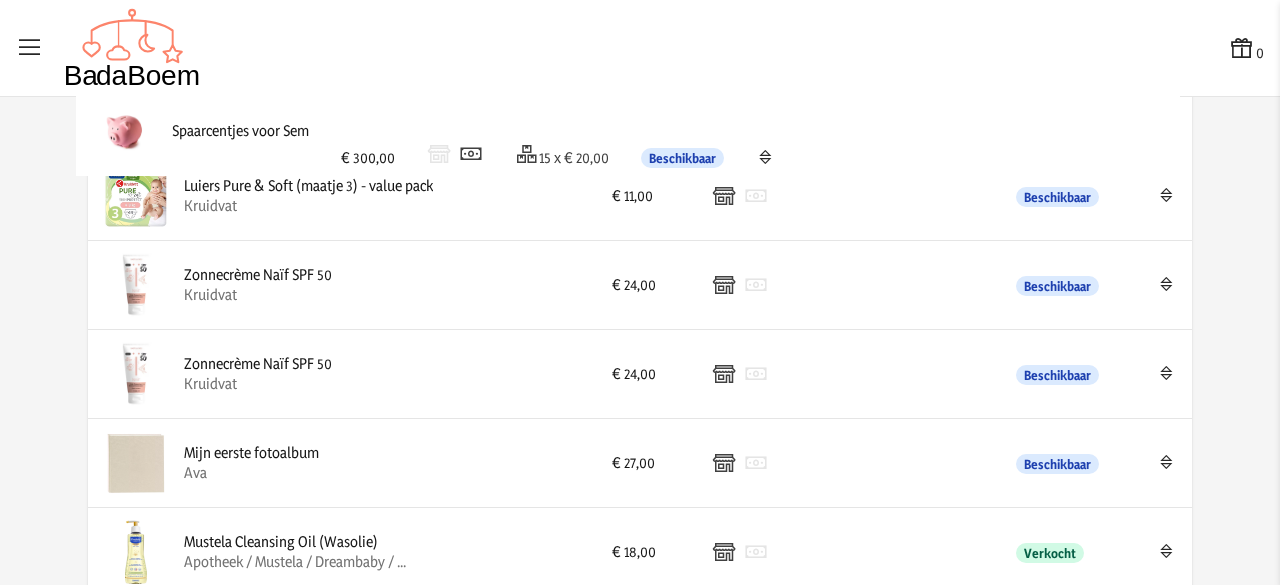 drag, startPoint x: 1162, startPoint y: 541, endPoint x: 1156, endPoint y: 130, distance: 411.0438 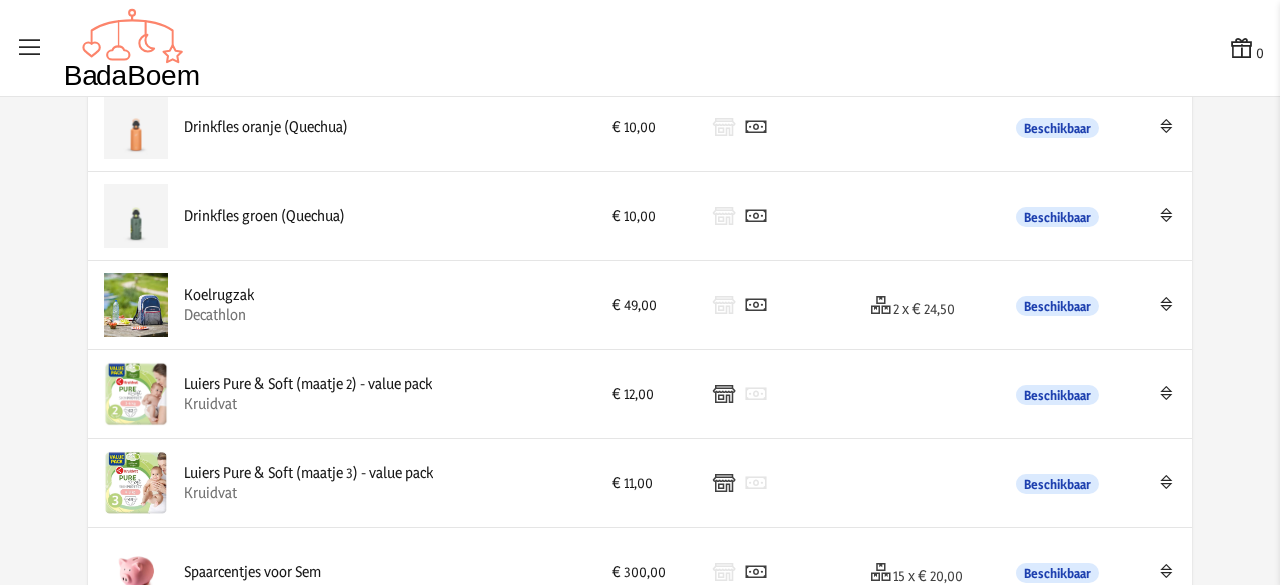 scroll, scrollTop: 1582, scrollLeft: 0, axis: vertical 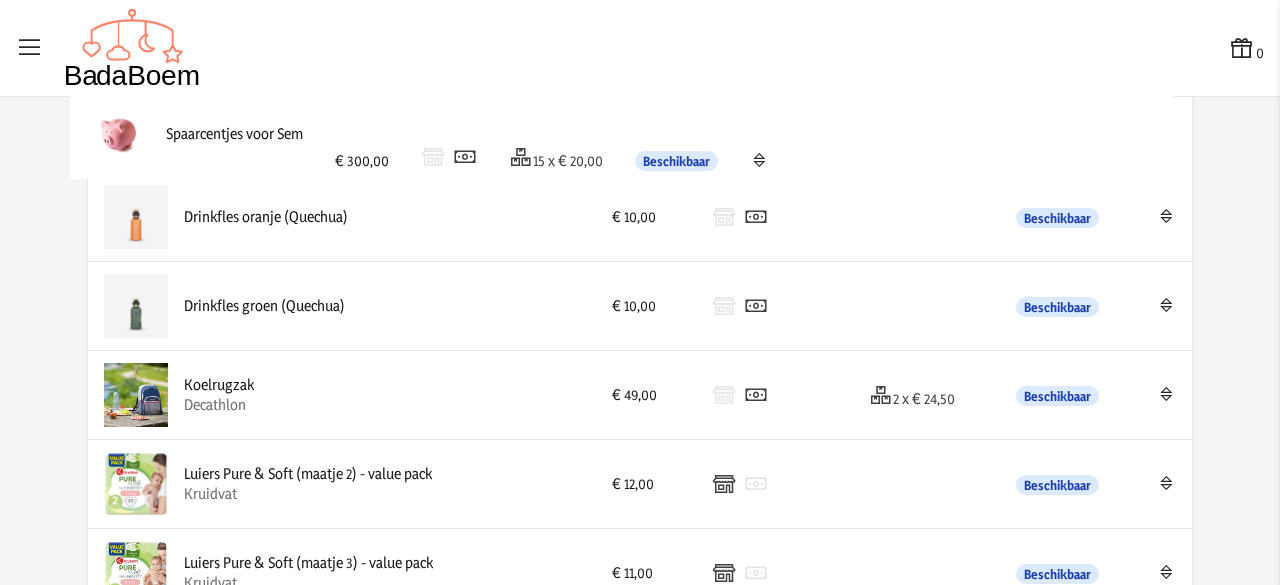 drag, startPoint x: 1165, startPoint y: 567, endPoint x: 1155, endPoint y: 137, distance: 430.11627 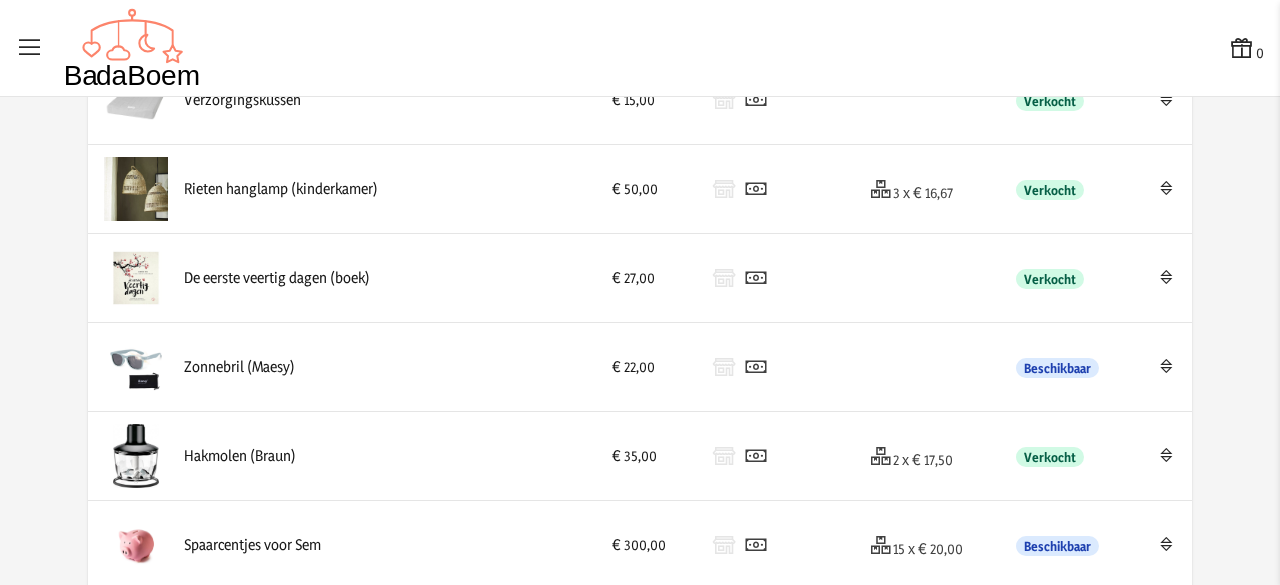 scroll, scrollTop: 1166, scrollLeft: 0, axis: vertical 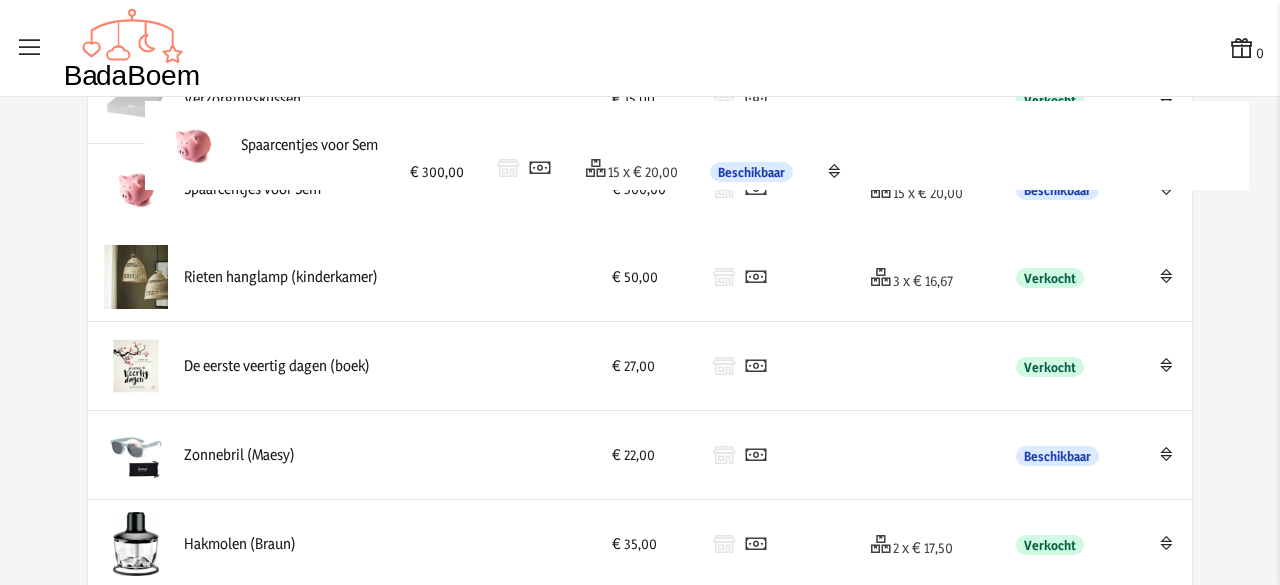 drag, startPoint x: 1160, startPoint y: 530, endPoint x: 1222, endPoint y: 142, distance: 392.9224 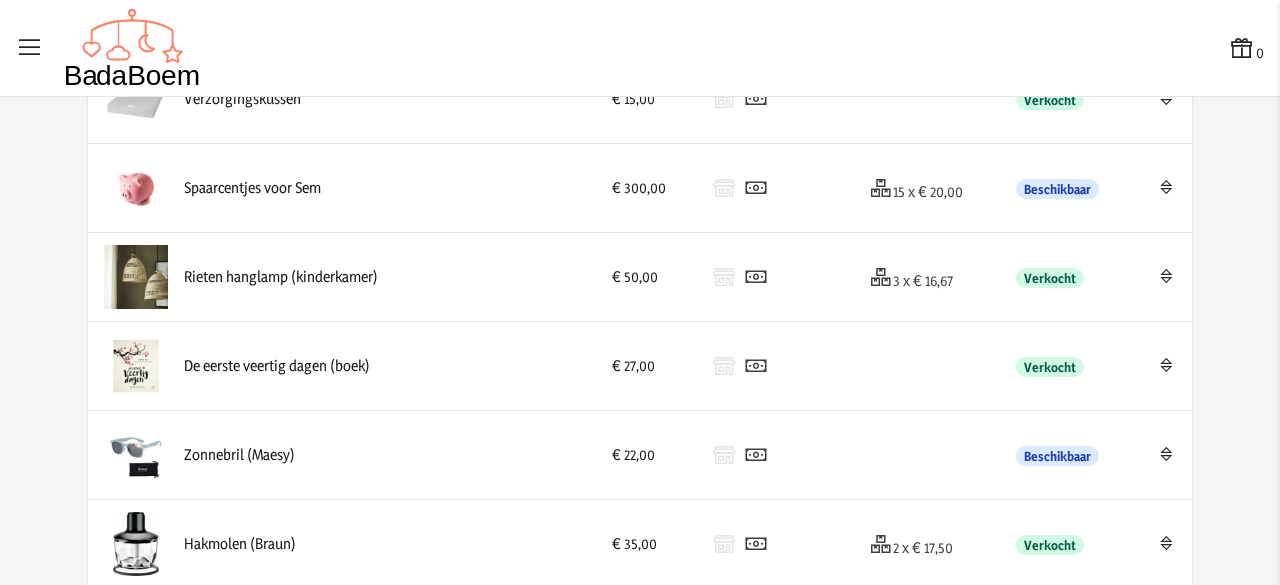 click on "Volgorde opslaan  Product Prijs Betaalmethodes Schijven Beschikbaar Edit  Lekker en gezond eten!   Eigen keuken  € 0,00 Verkocht  Babymassage     € 75,00  3 x € 25,00  Verkocht  Babymassage   Geboortepraktijk  € 75,00  3 x € 25,00  Verkocht  2x lidgeld Babytheek     € 50,00  2 x € 25,00  Verkocht  2x Lidgeld Babytheek   Babytheek  € 50,00  3 x € 16,67  Verkocht  Spaarcentjes voor Sem     € 500,00  25 x € 20,00  Verkocht  Dagje Efteling voor Luka     € 75,00  5 x € 15,00  Verkocht  Doulabegeleiding en sluitingsritueel   Doula's [PERSON_NAME] en Annelien  € 500,00  20 x € 25,00  Beschikbaar  Verwenmomentje voor mama   Pure Loo  € 80,00  4 x € 20,00  Beschikbaar  Moedermelkjuweeltje    Caloa ([PERSON_NAME])  € 50,00  4 x € 12,50  Verkocht  Flexi (was)mand - multifunctioneel     € 10,00 Beschikbaar  Verzorgingskussen     € 15,00 Verkocht  Spaarcentjes voor Sem     € 300,00  15 x € 20,00  Beschikbaar  Rieten hanglamp (kinderkamer)     € 50,00" 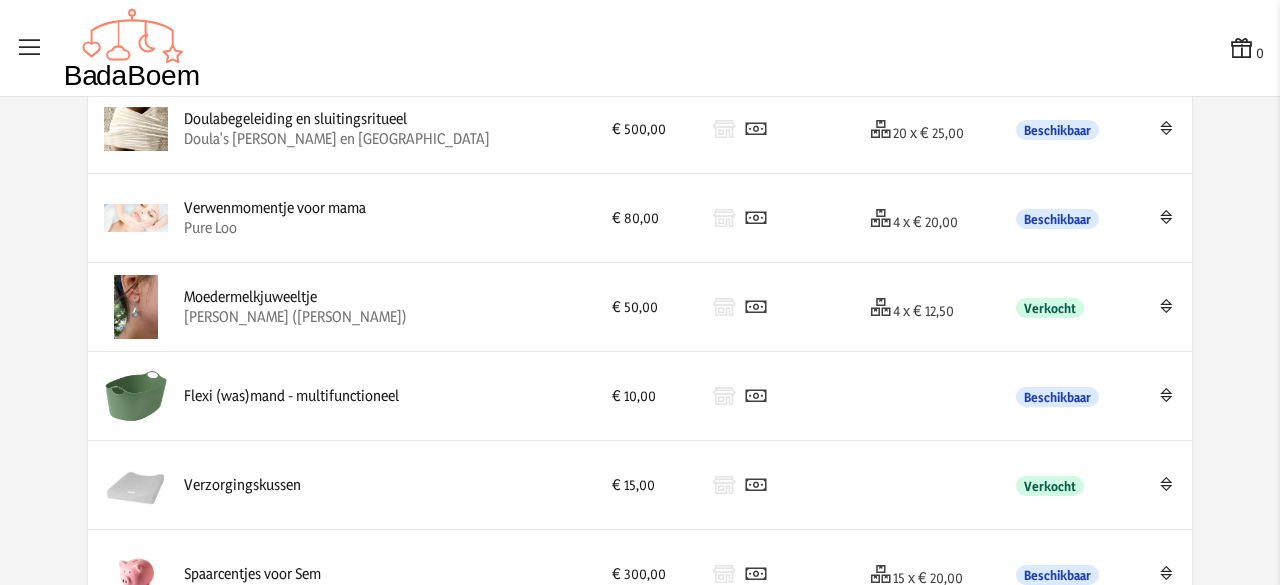 scroll, scrollTop: 780, scrollLeft: 0, axis: vertical 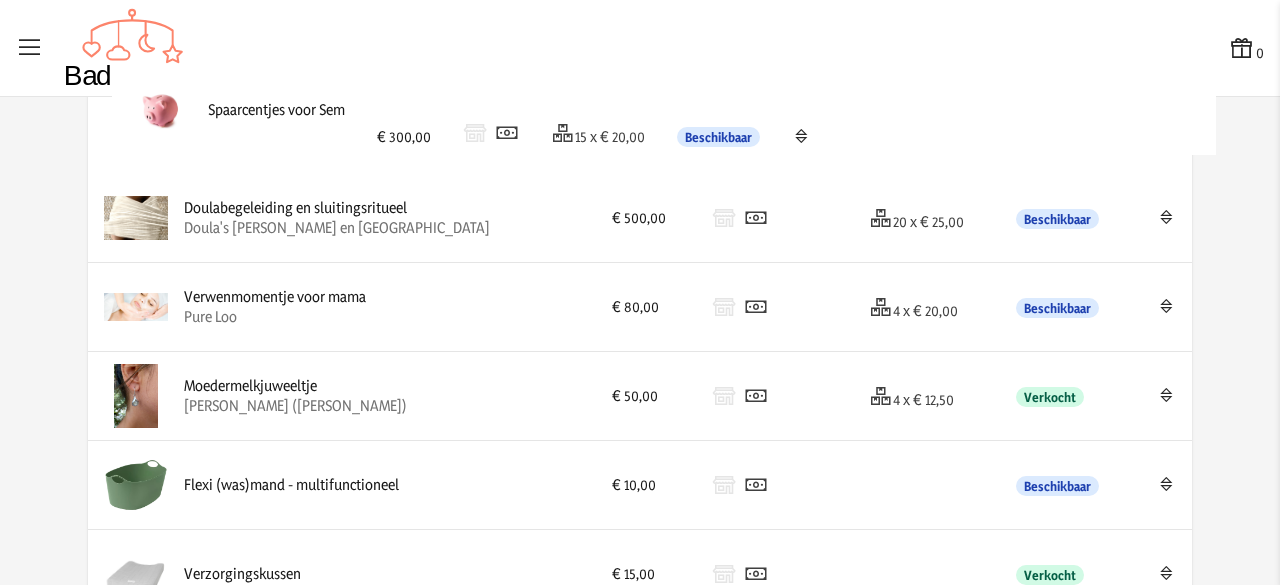 drag, startPoint x: 1156, startPoint y: 573, endPoint x: 1189, endPoint y: 113, distance: 461.1822 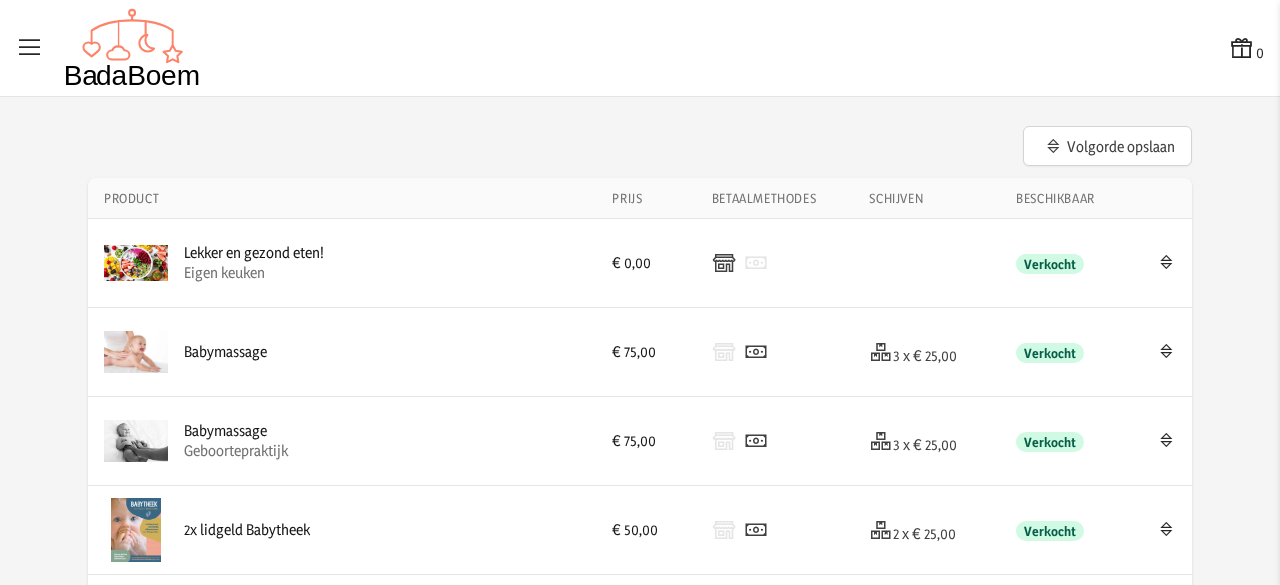 scroll, scrollTop: 0, scrollLeft: 0, axis: both 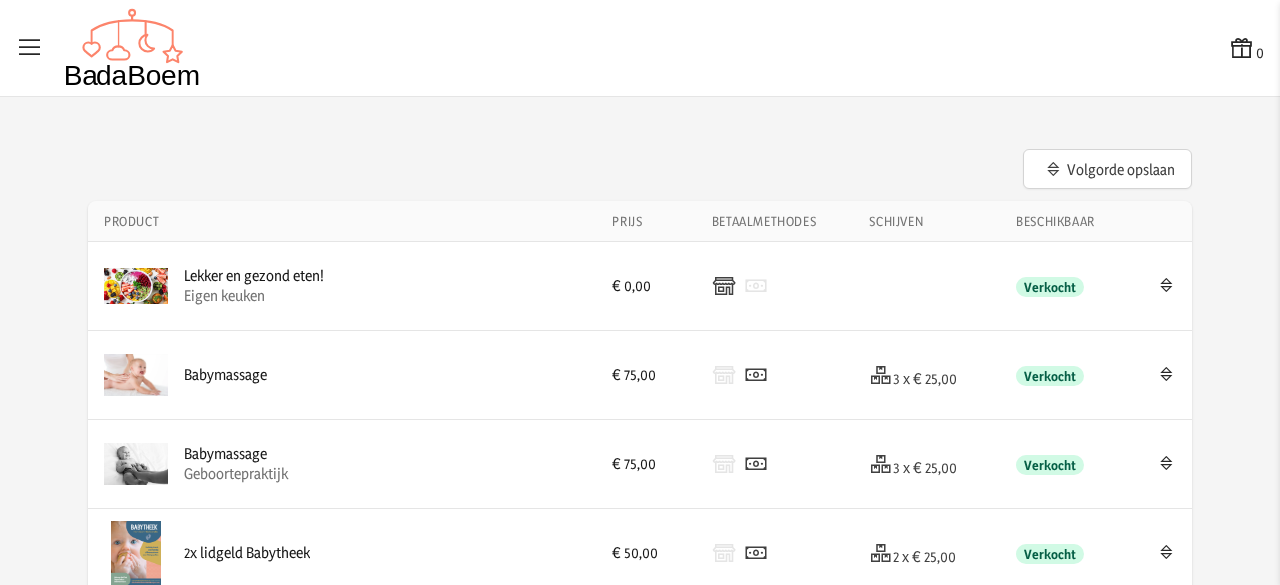 click at bounding box center [30, 48] 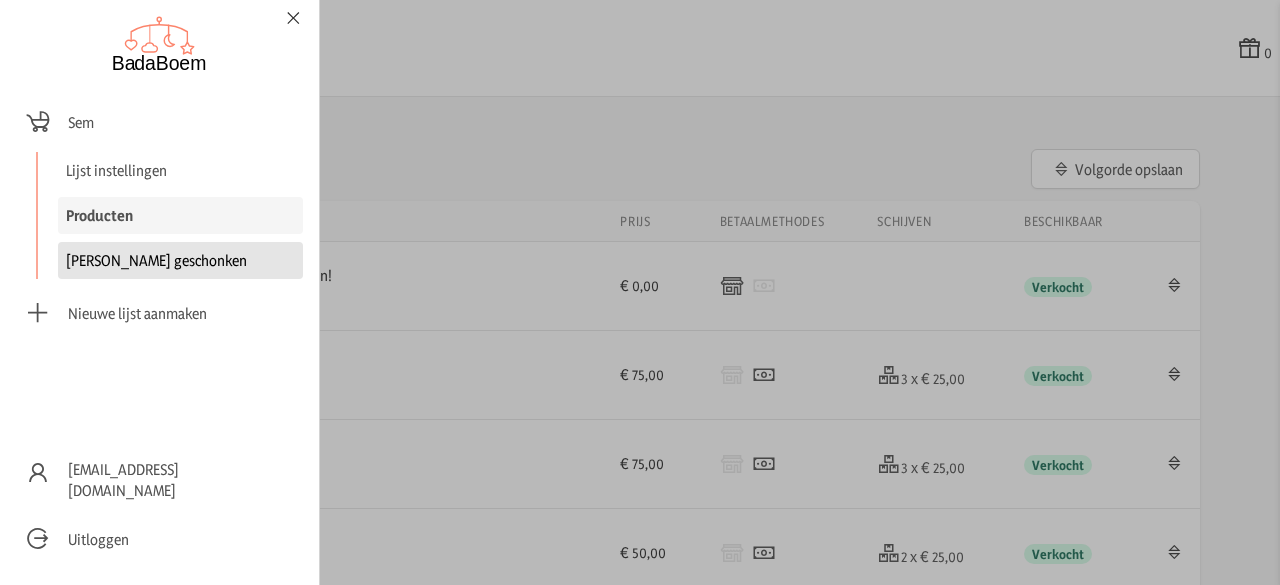 click on "[PERSON_NAME] geschonken" at bounding box center (180, 260) 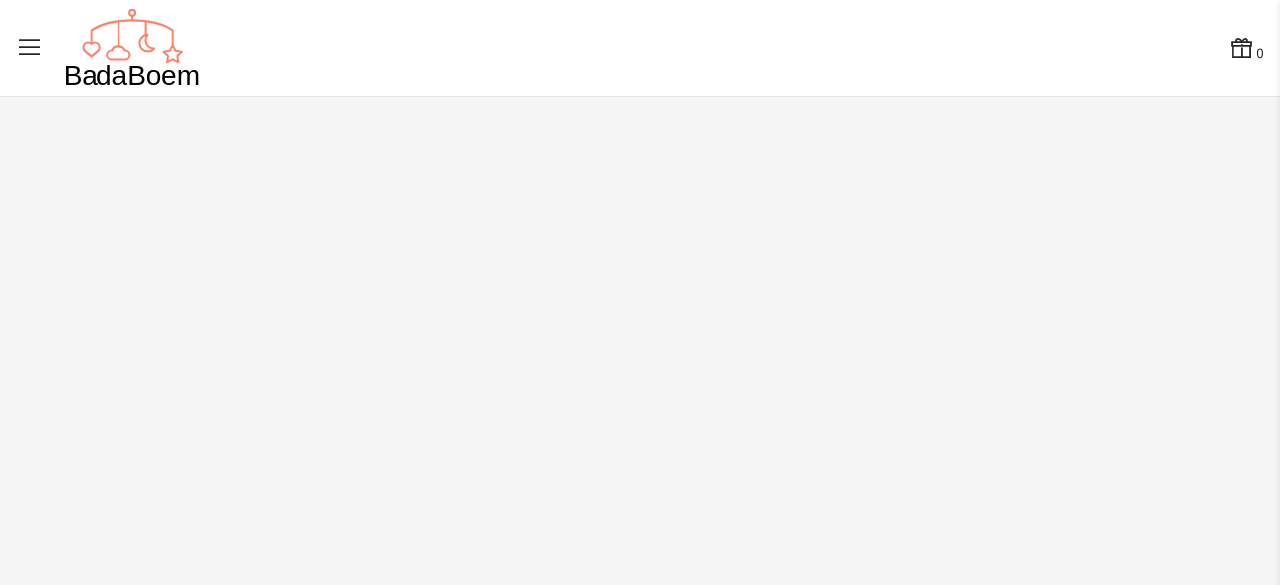 scroll, scrollTop: 0, scrollLeft: 0, axis: both 